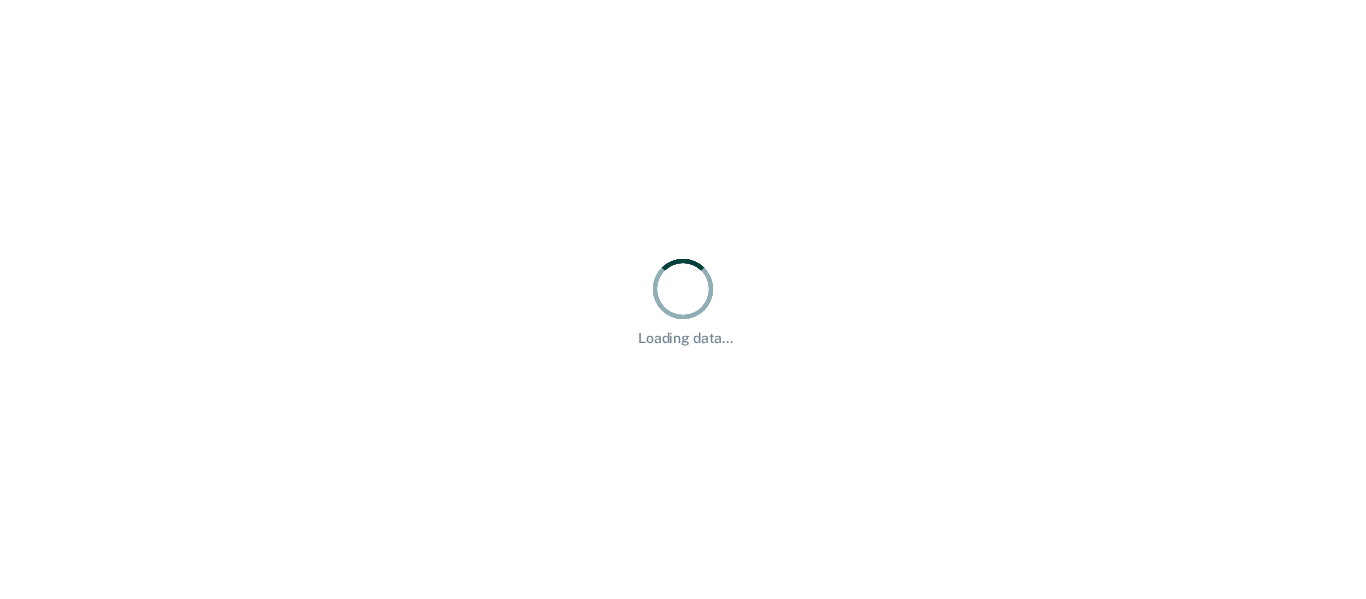 scroll, scrollTop: 0, scrollLeft: 0, axis: both 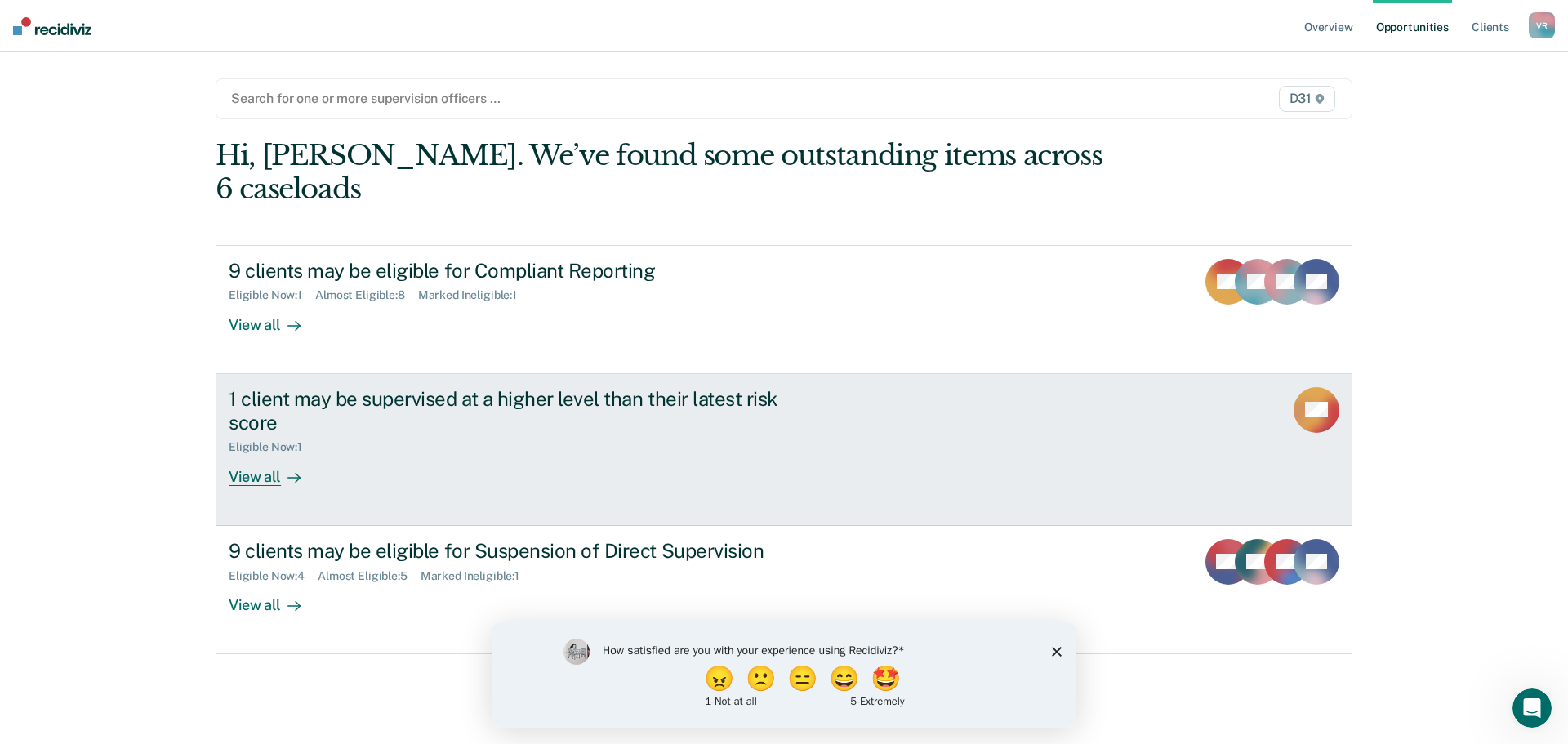 click on "View all" at bounding box center [274, 470] 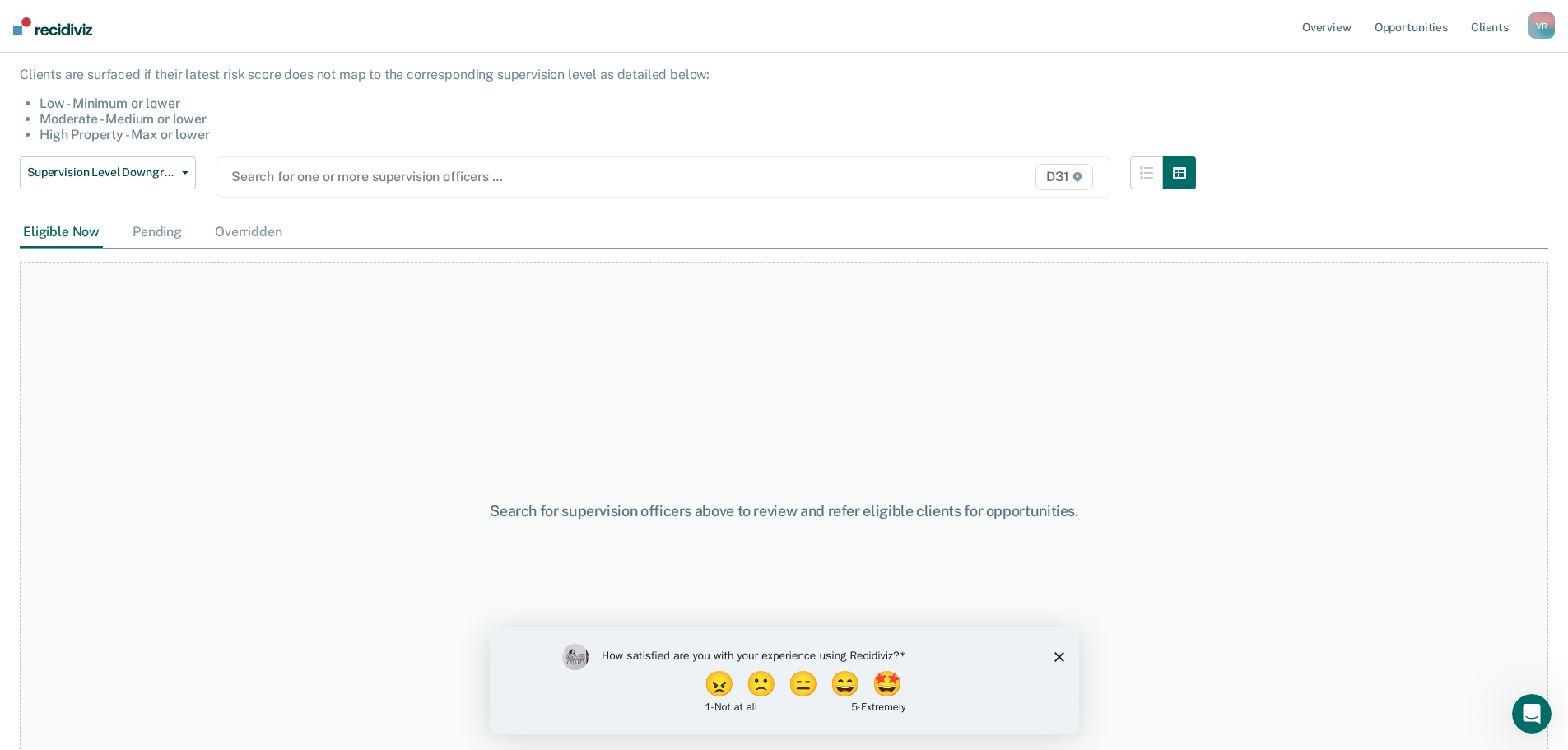 scroll, scrollTop: 134, scrollLeft: 0, axis: vertical 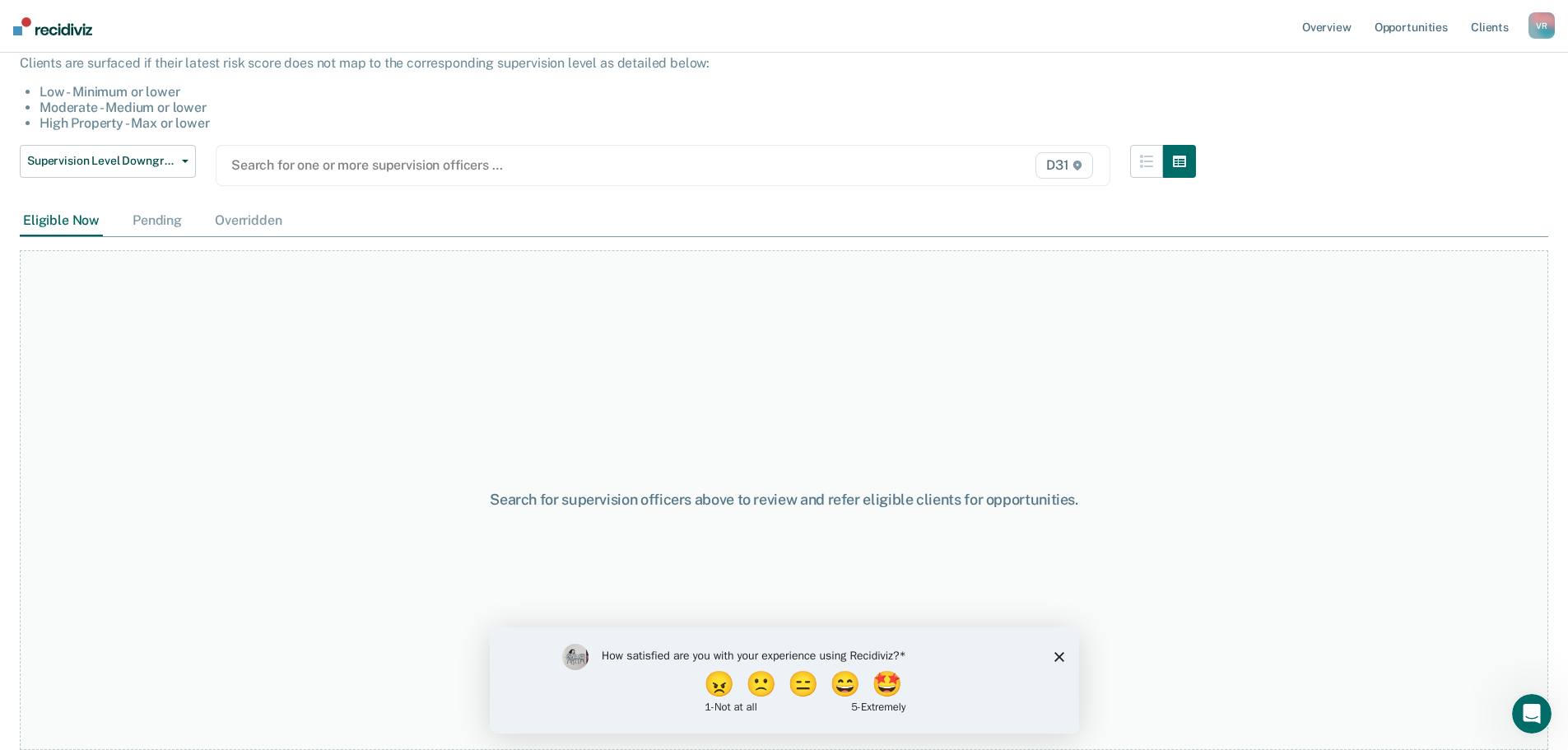 click 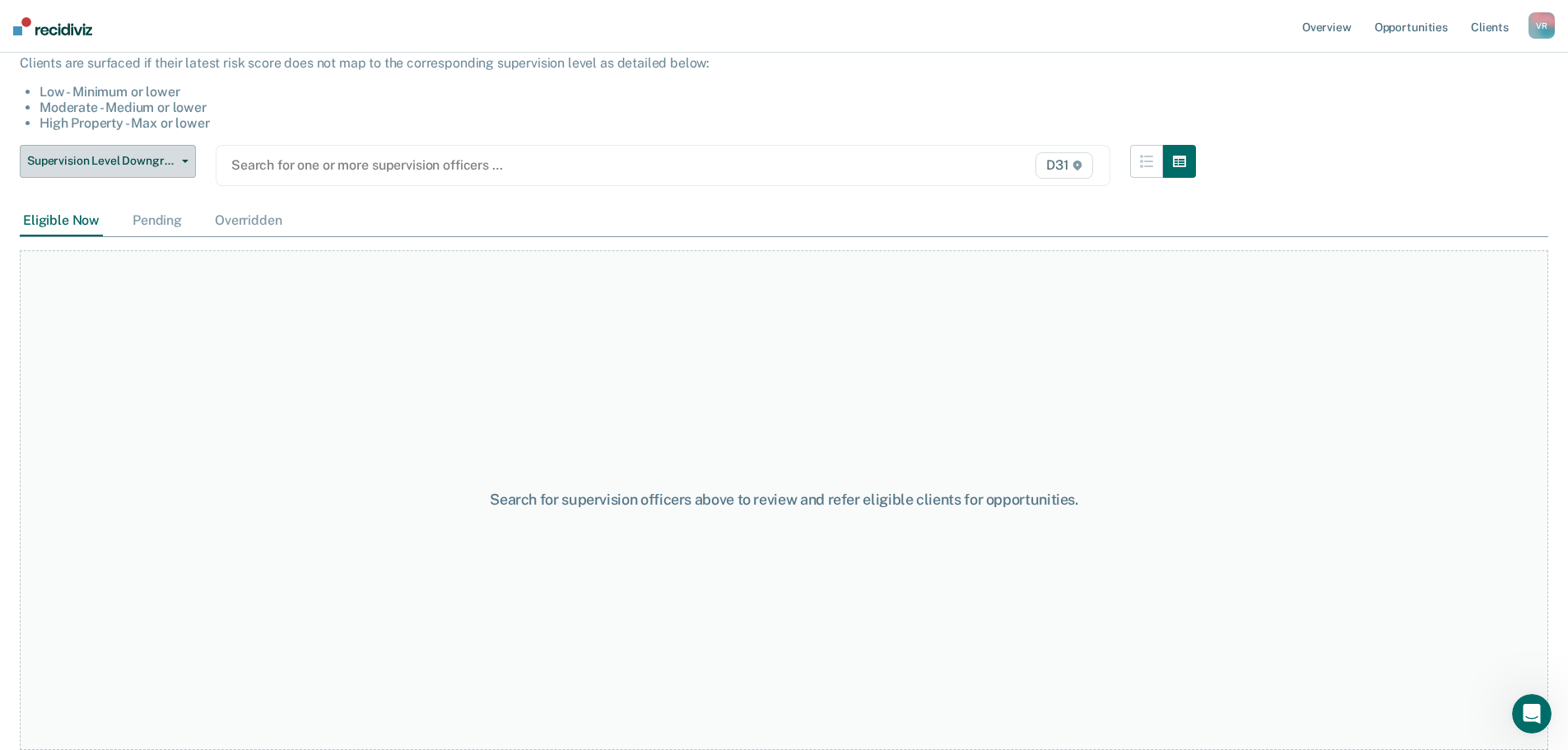 click on "Supervision Level Downgrade" at bounding box center (108, 161) 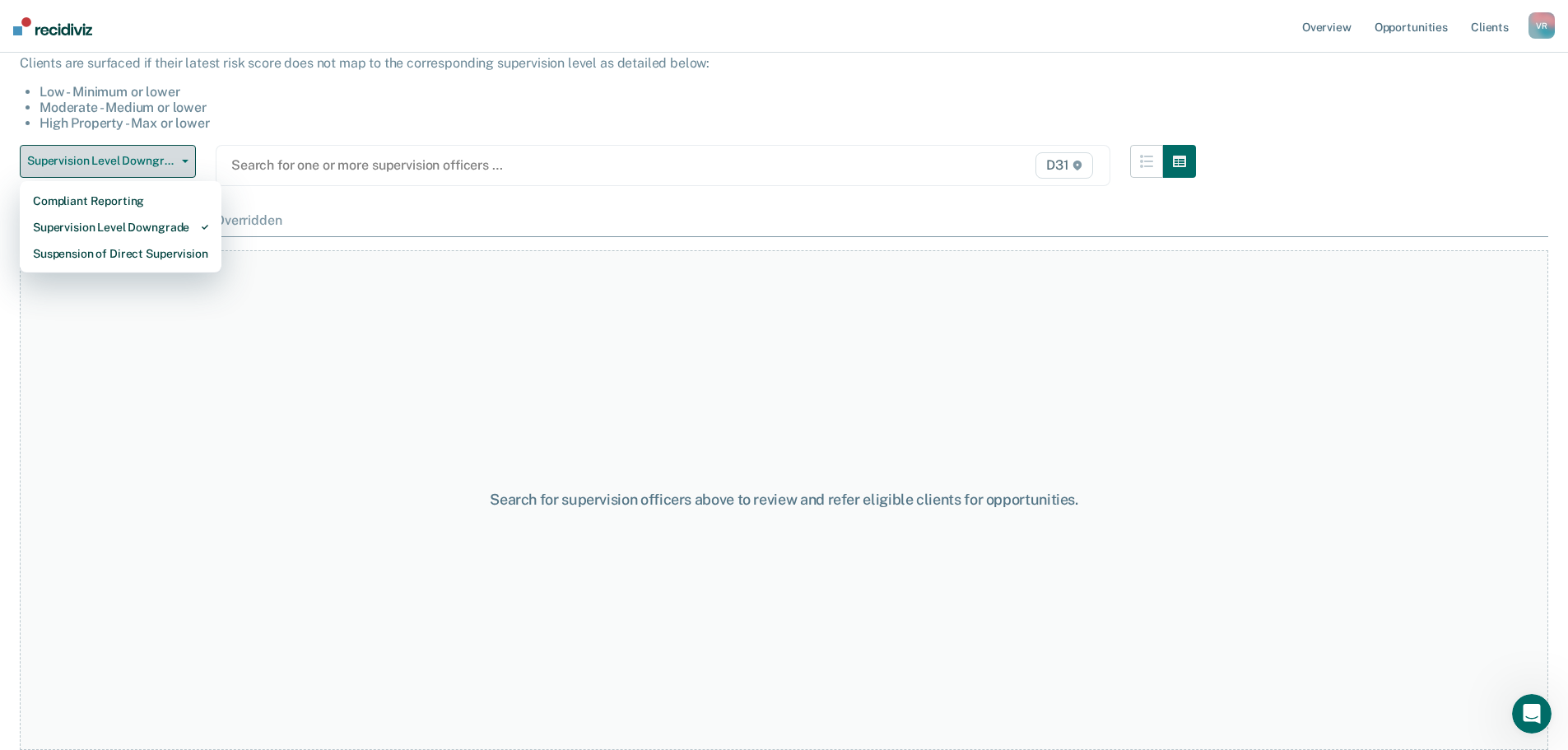 click on "Supervision Level Downgrade" at bounding box center (108, 161) 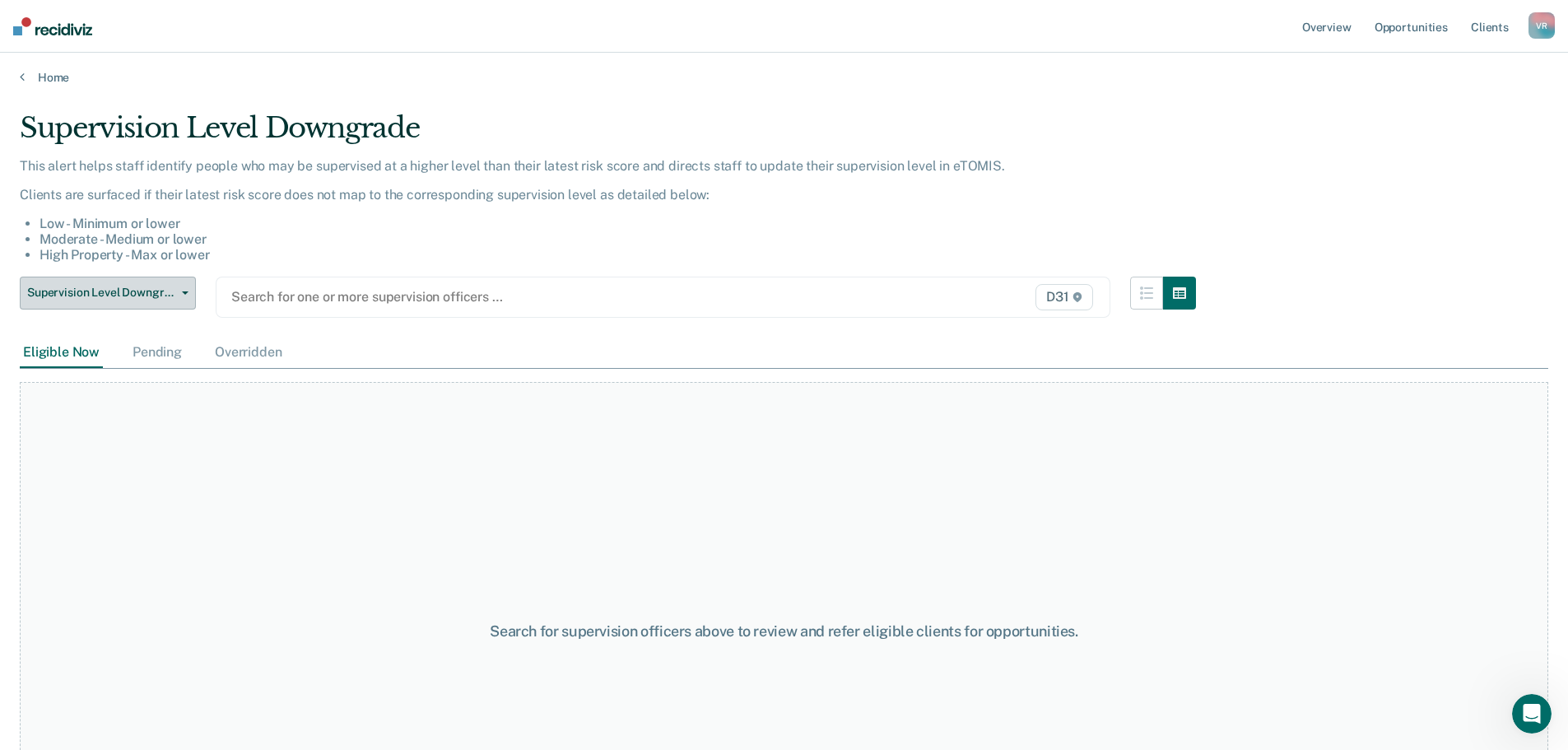 scroll, scrollTop: 0, scrollLeft: 0, axis: both 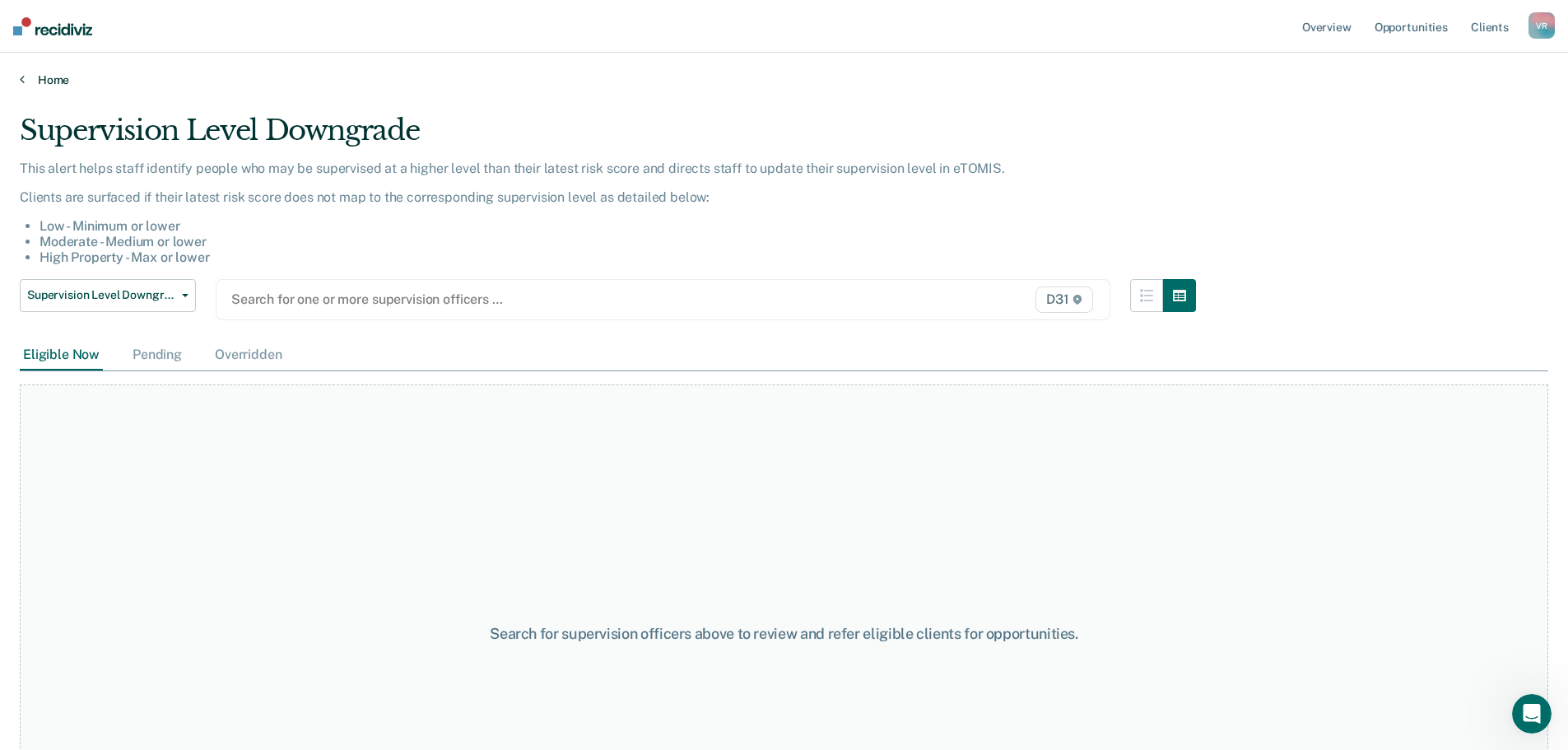 click on "Home" at bounding box center (784, 80) 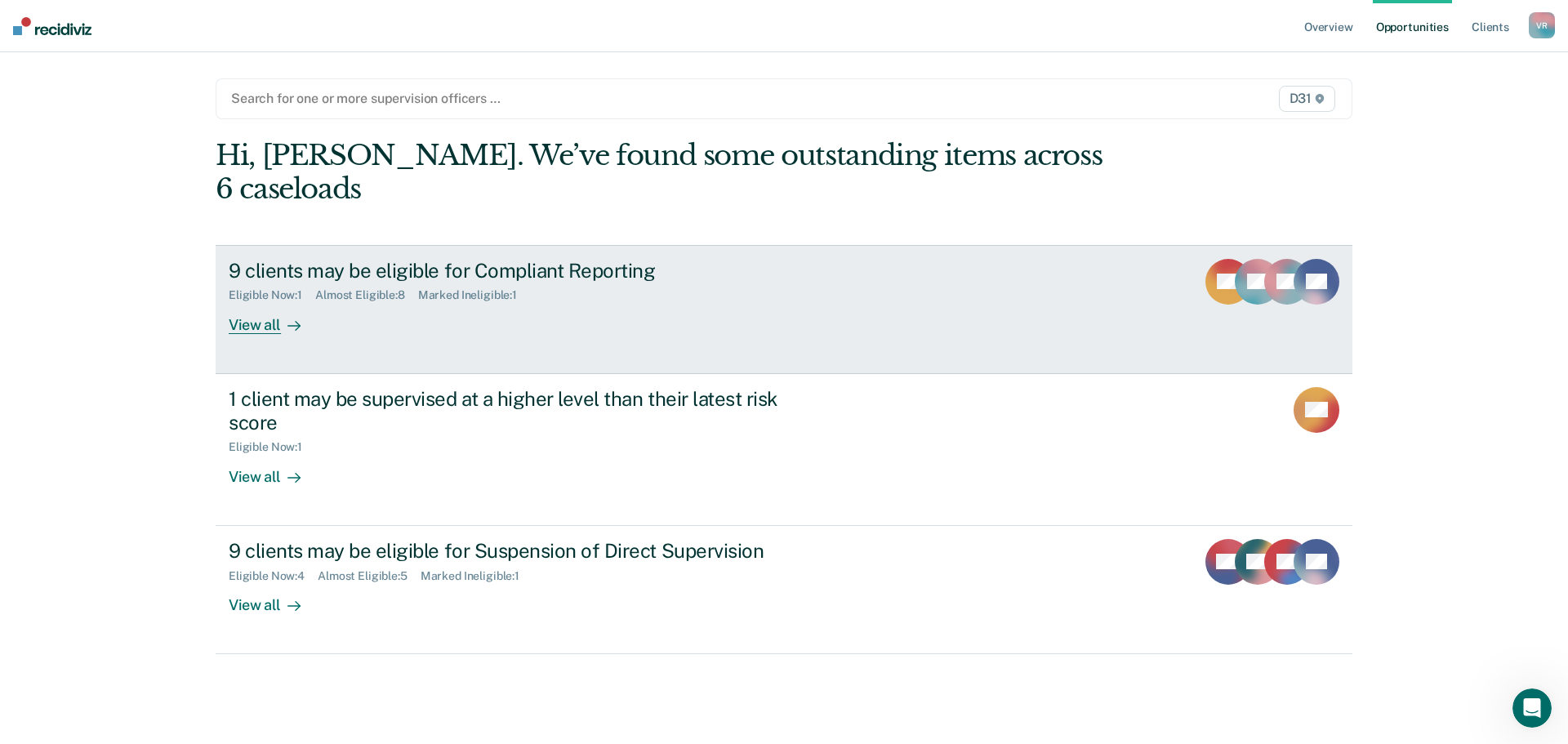 click 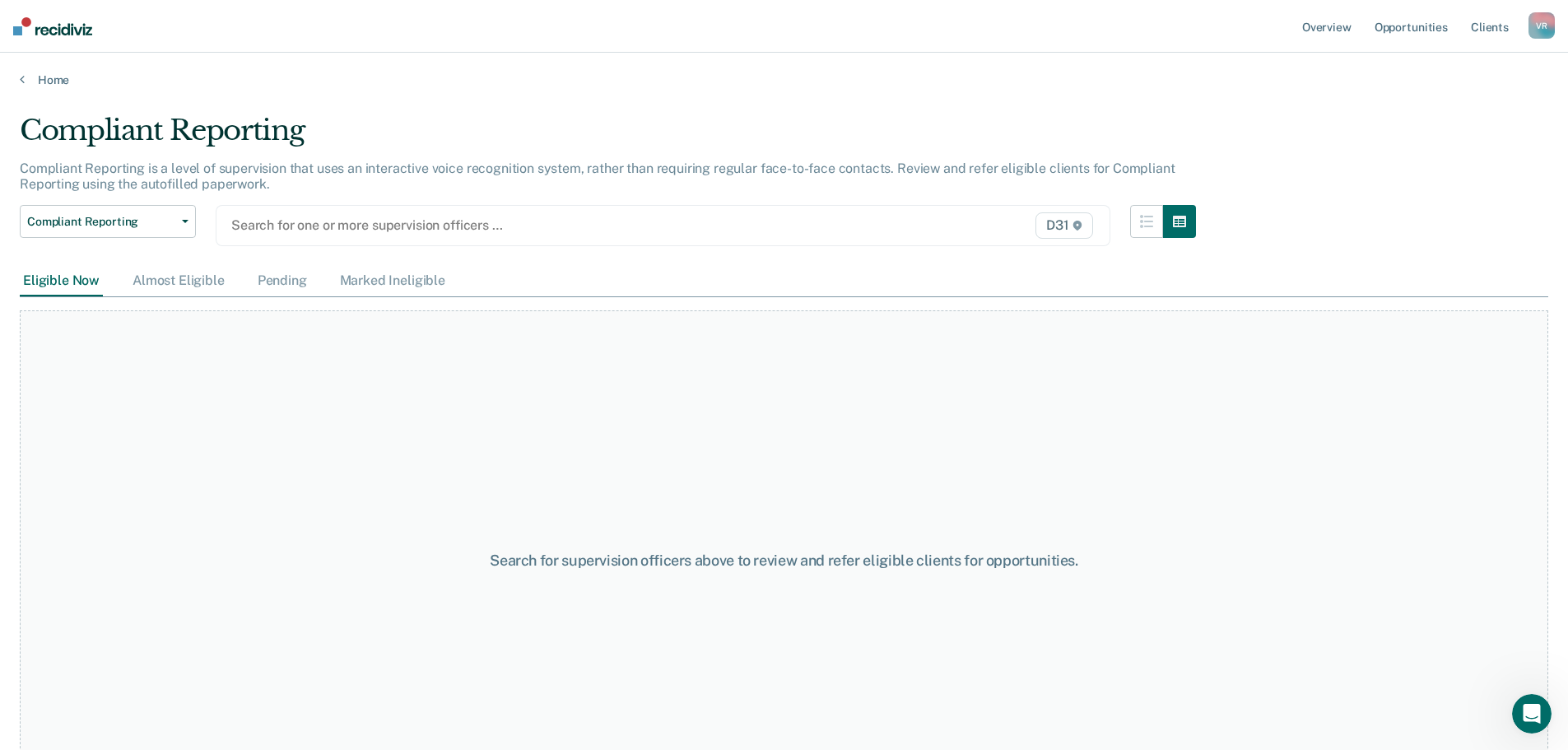 click at bounding box center (533, 225) 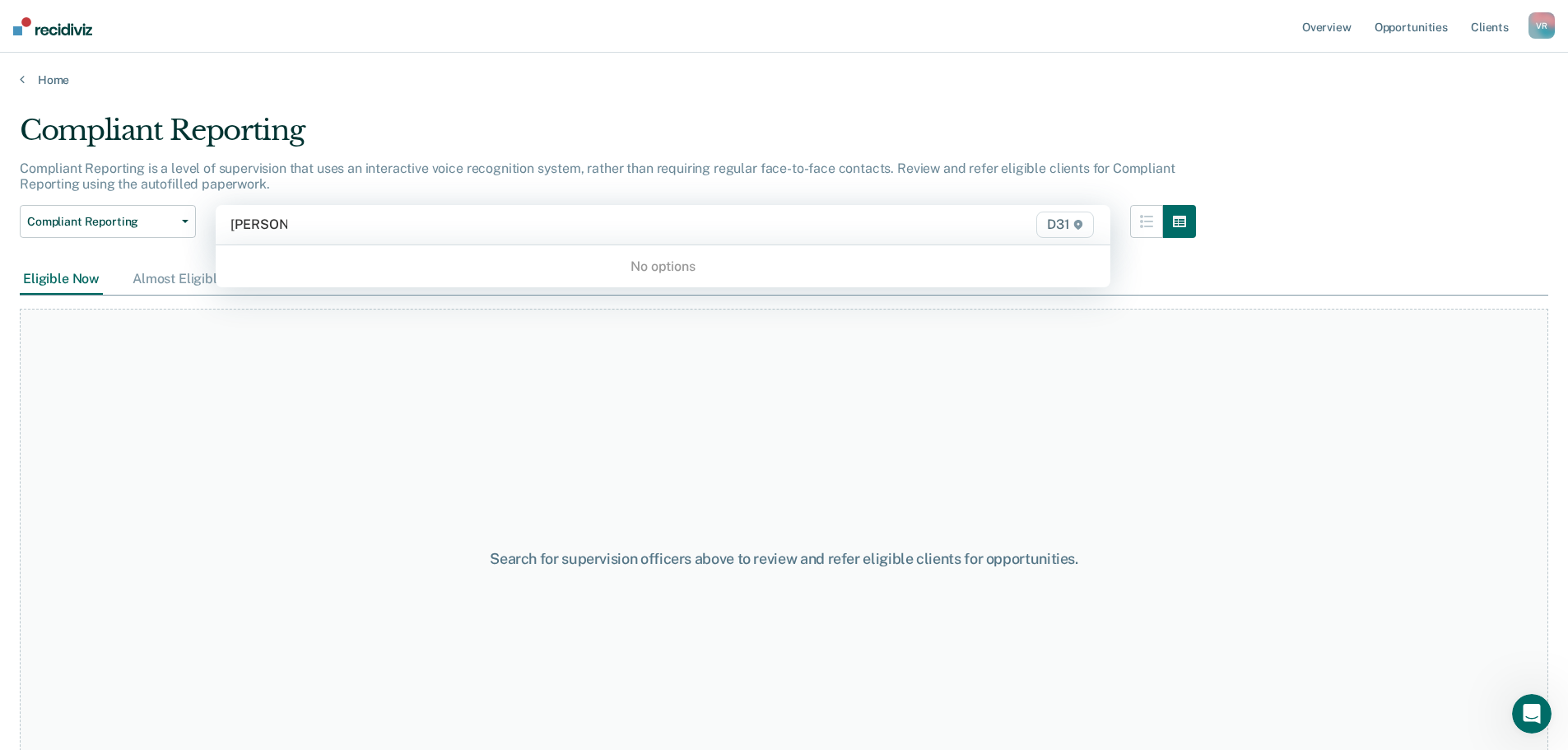 type on "[PERSON_NAME]" 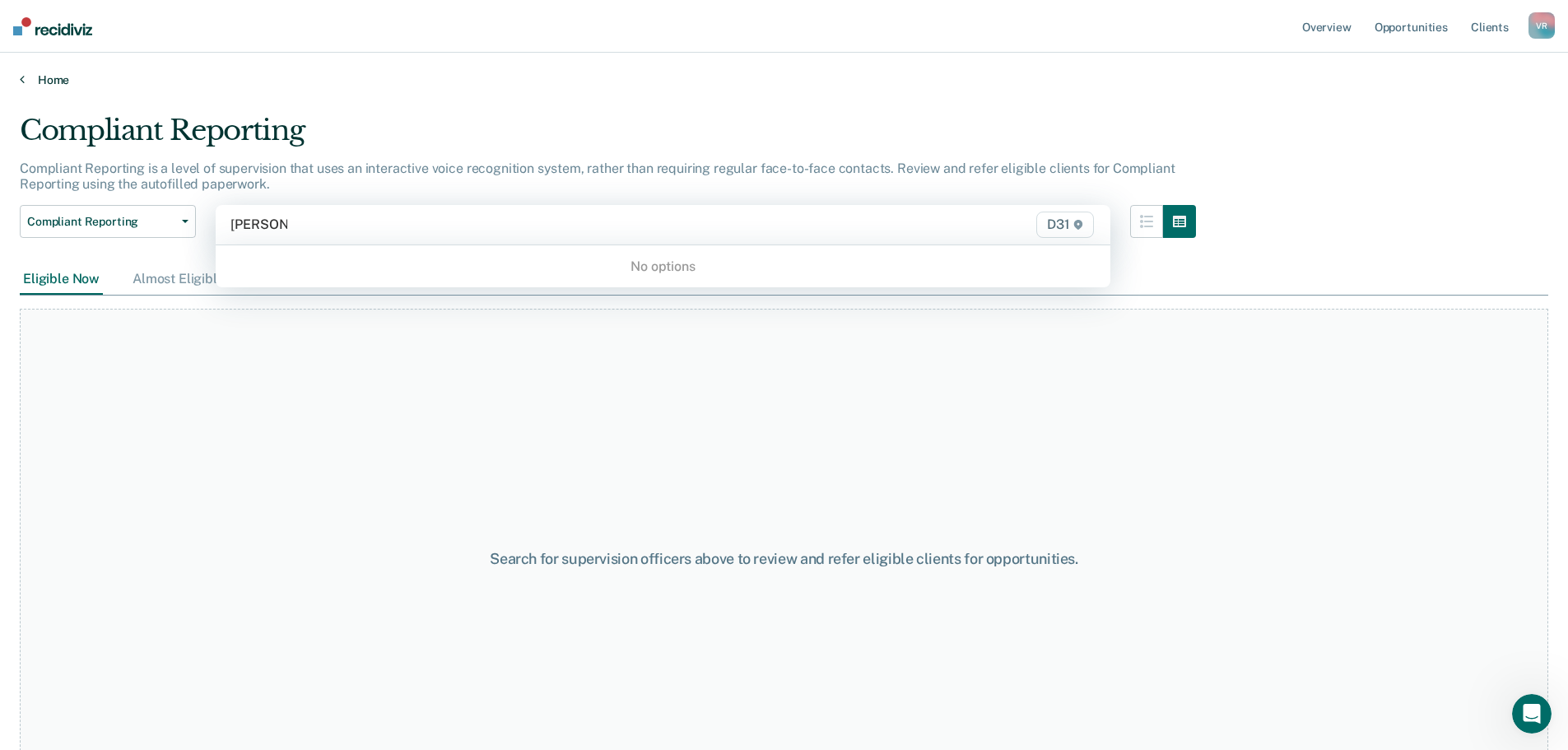 type 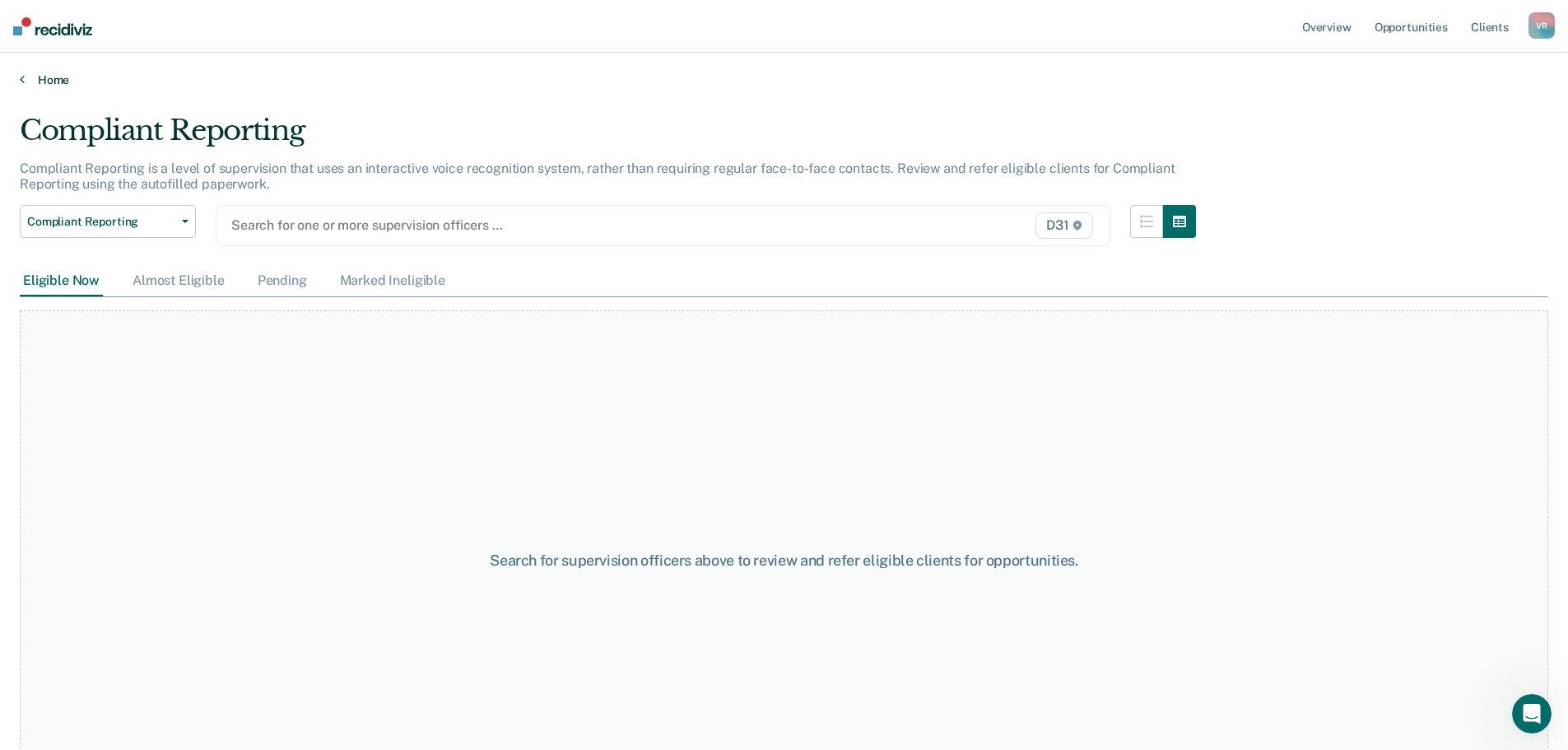 click at bounding box center [22, 79] 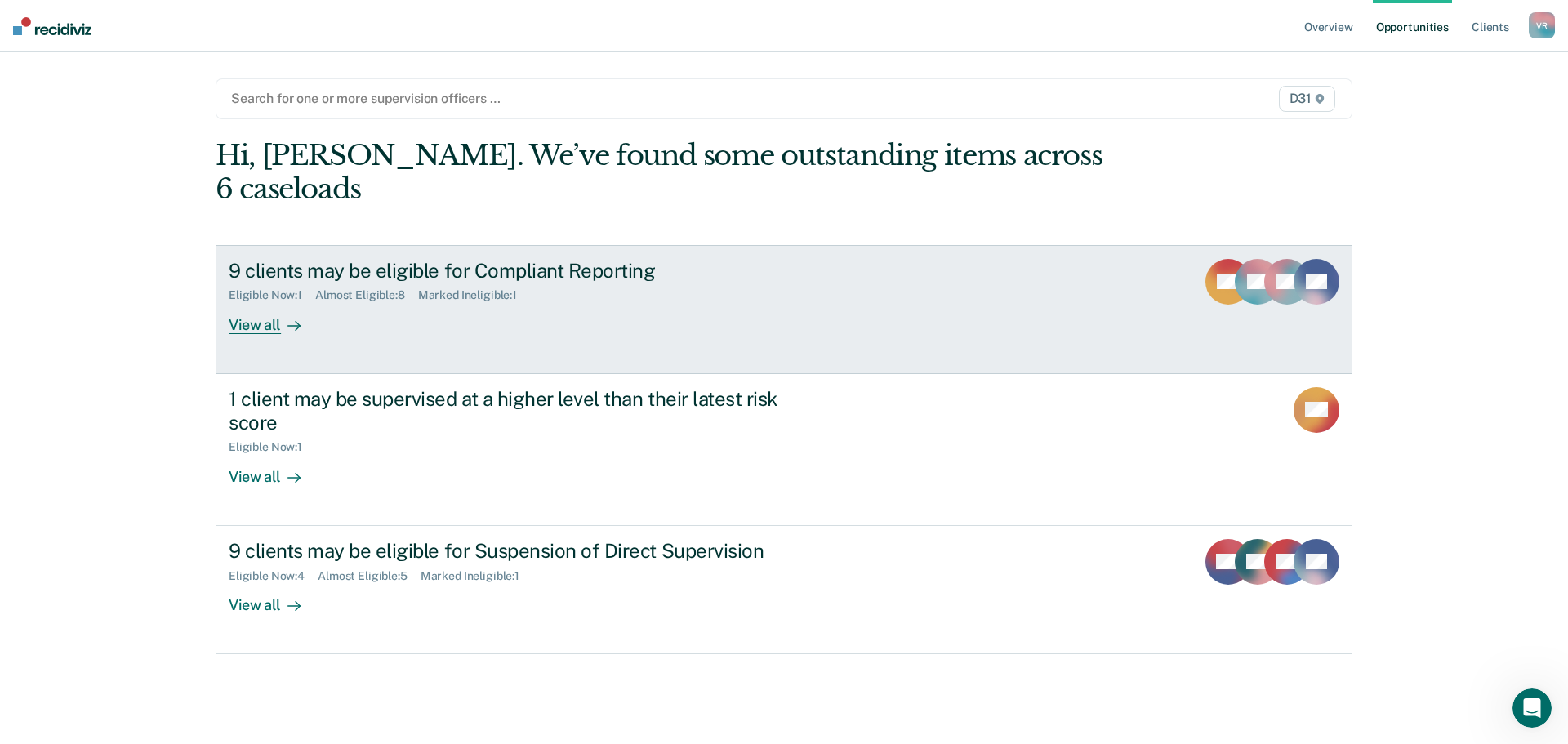 click on "Eligible Now :  1" at bounding box center [272, 295] 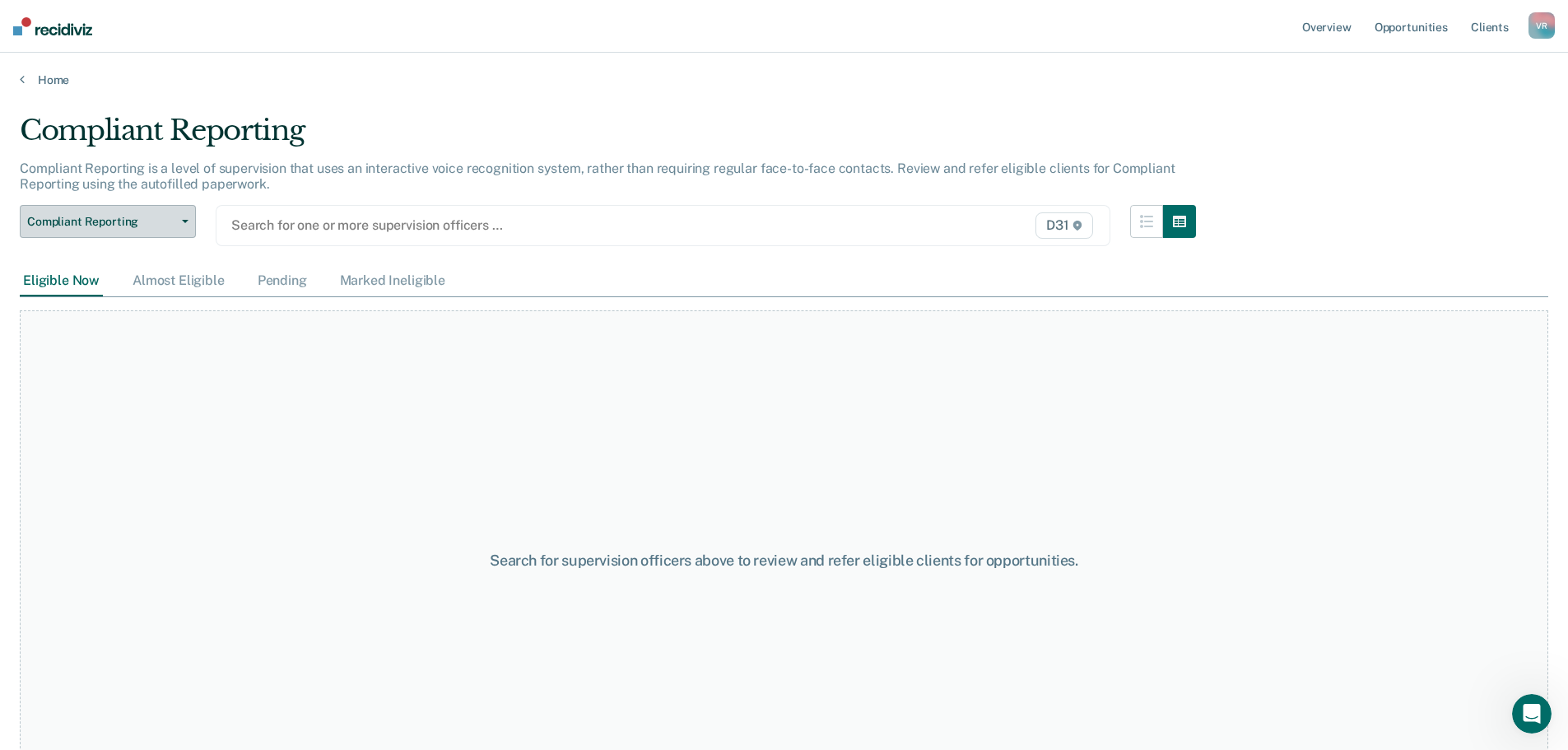 click at bounding box center (182, 221) 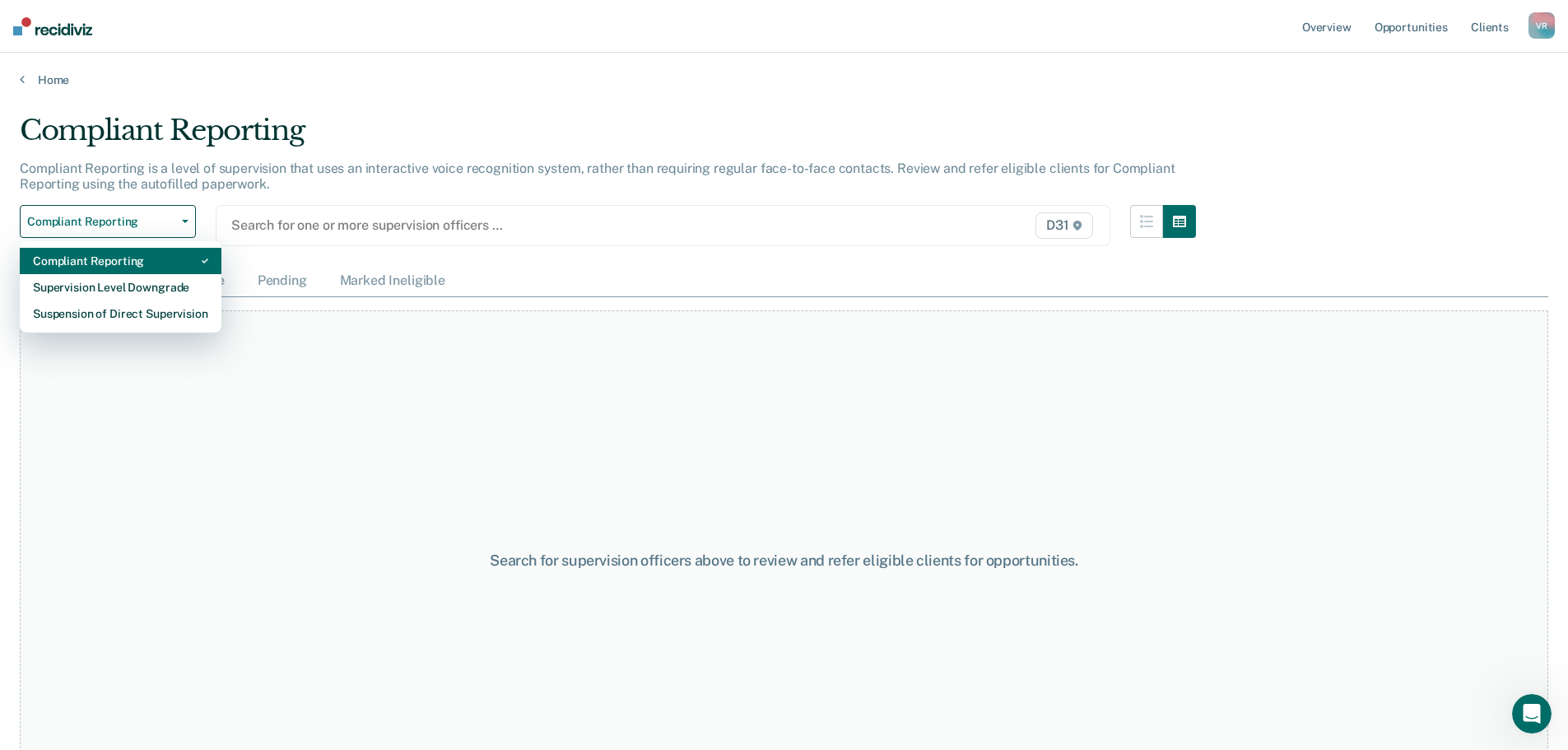 click on "Compliant Reporting" at bounding box center [120, 261] 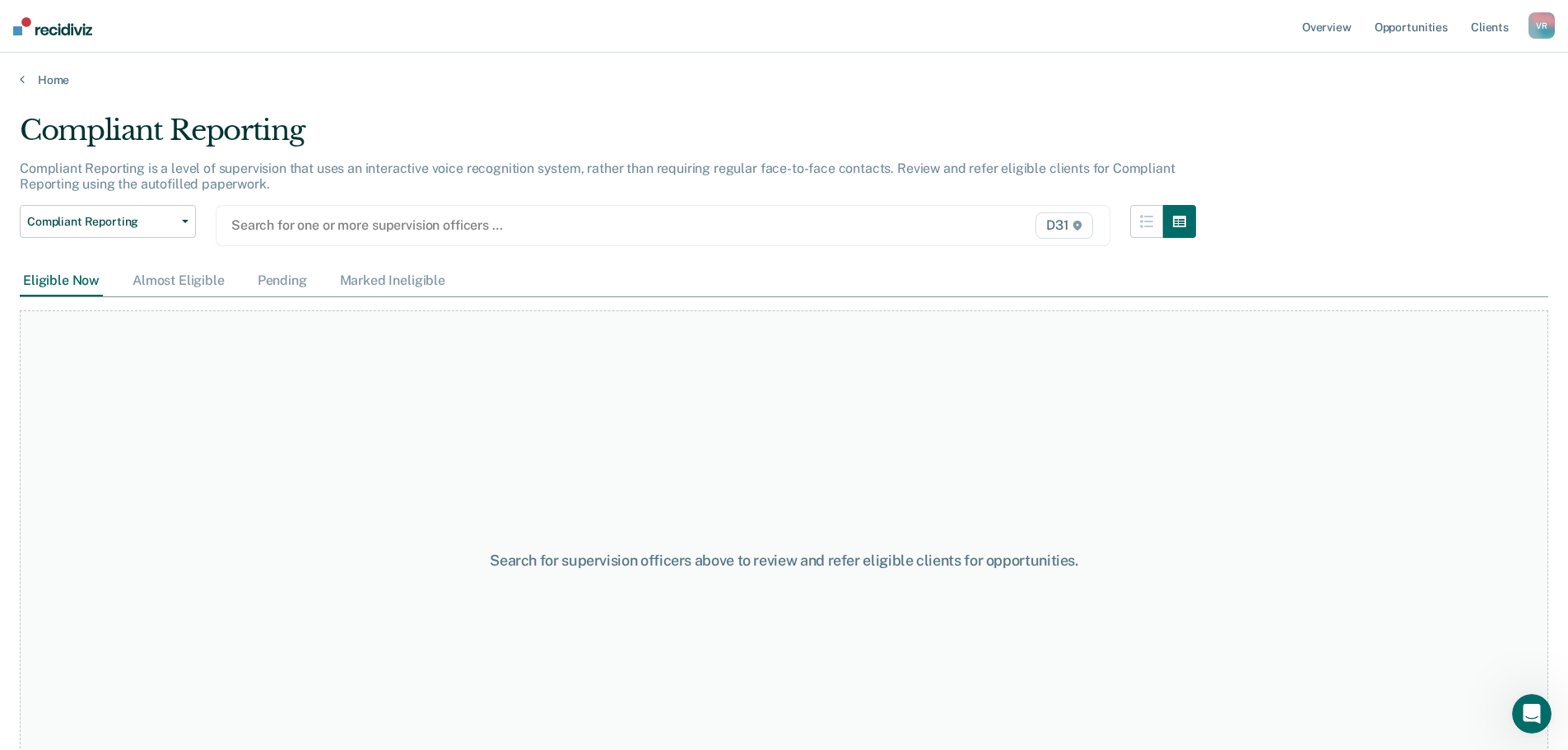 click at bounding box center [533, 225] 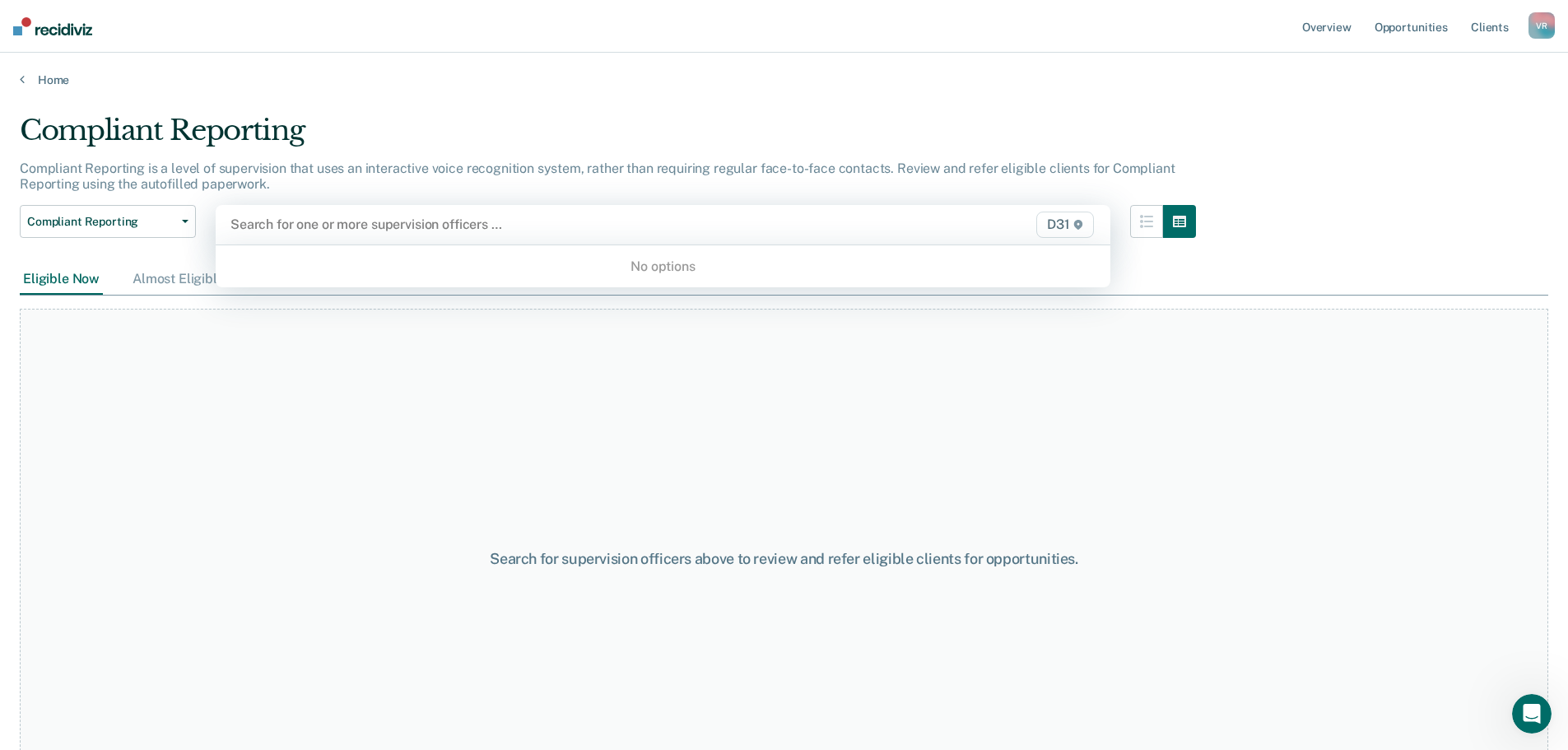 click on "D31" at bounding box center [1064, 225] 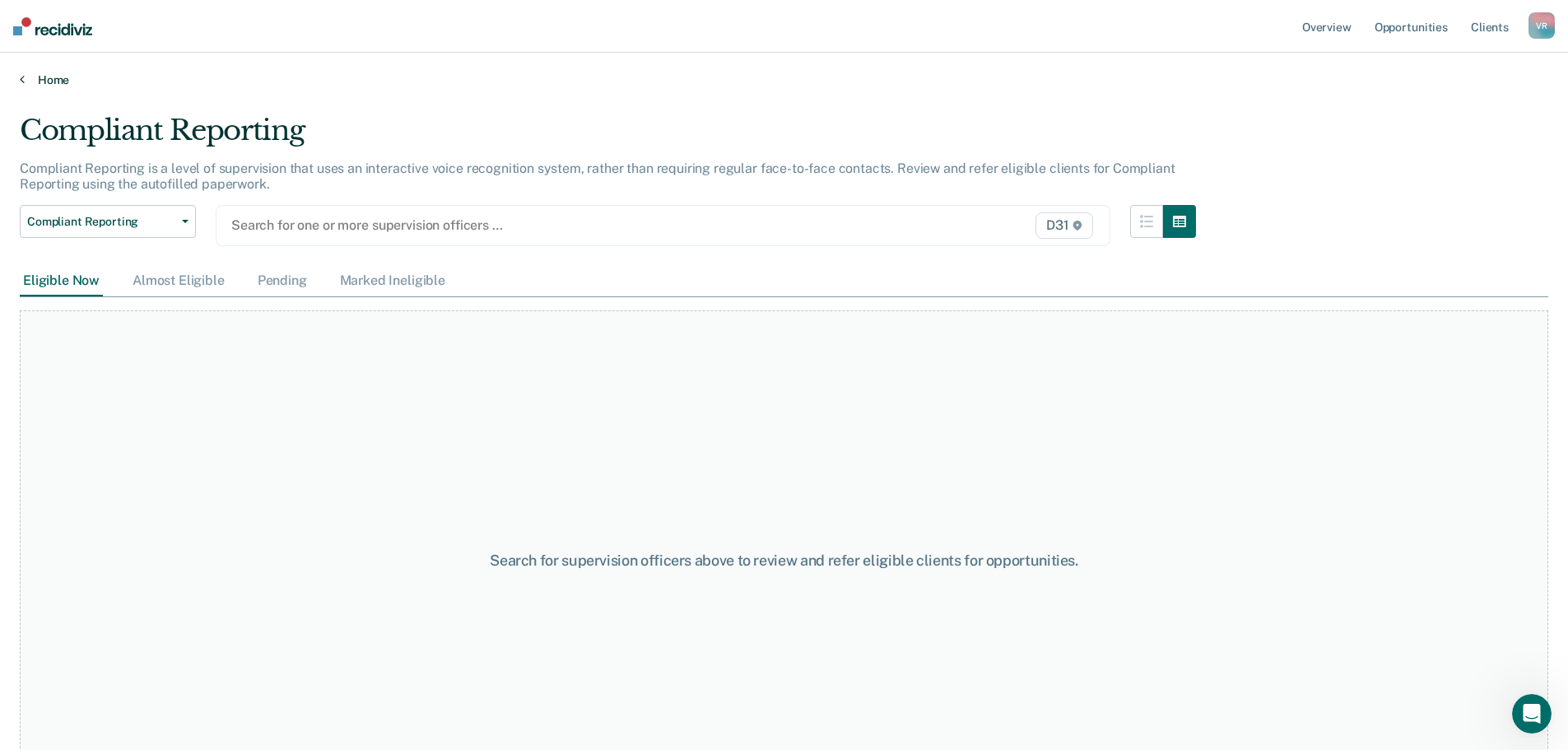 click at bounding box center [22, 79] 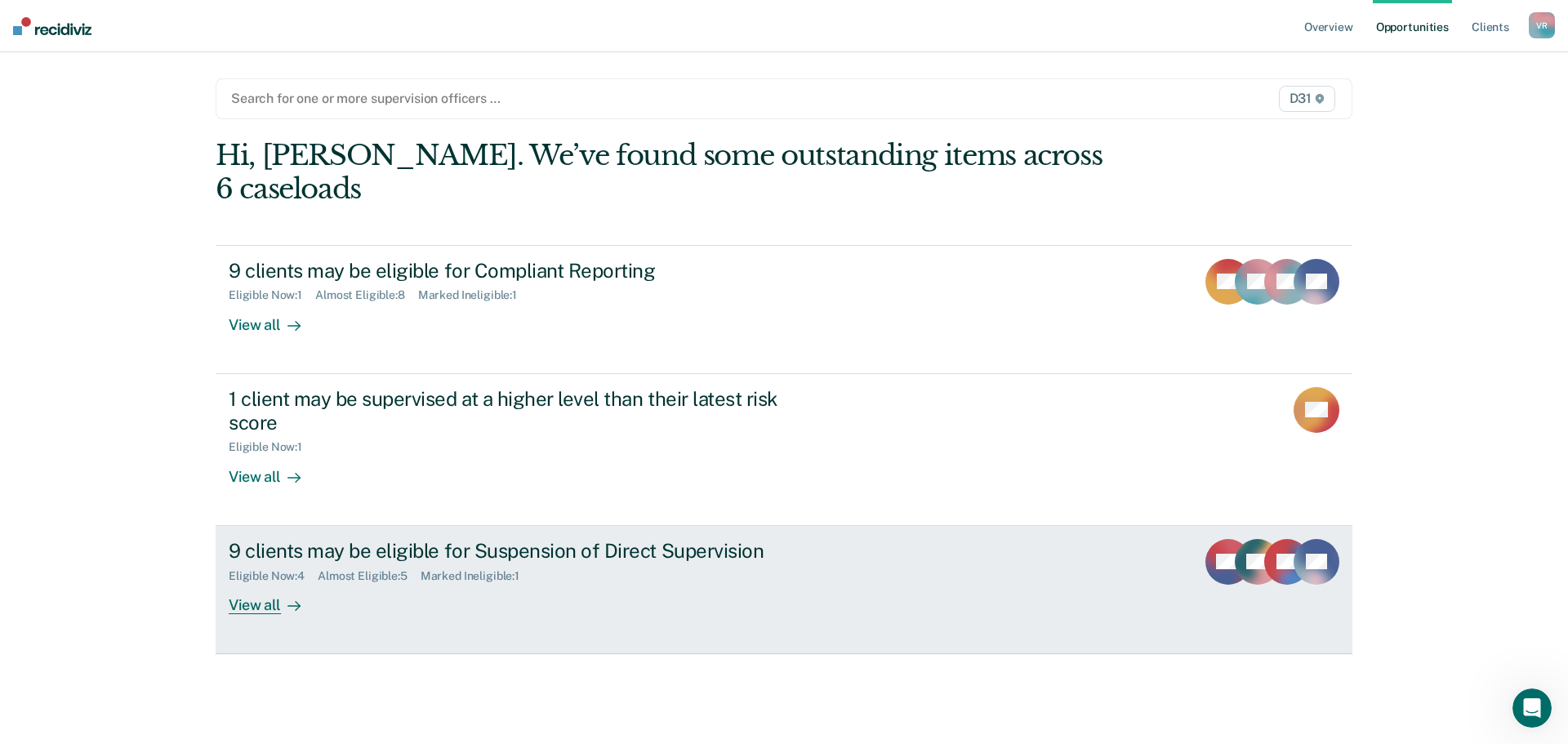 click on "View all" at bounding box center (274, 598) 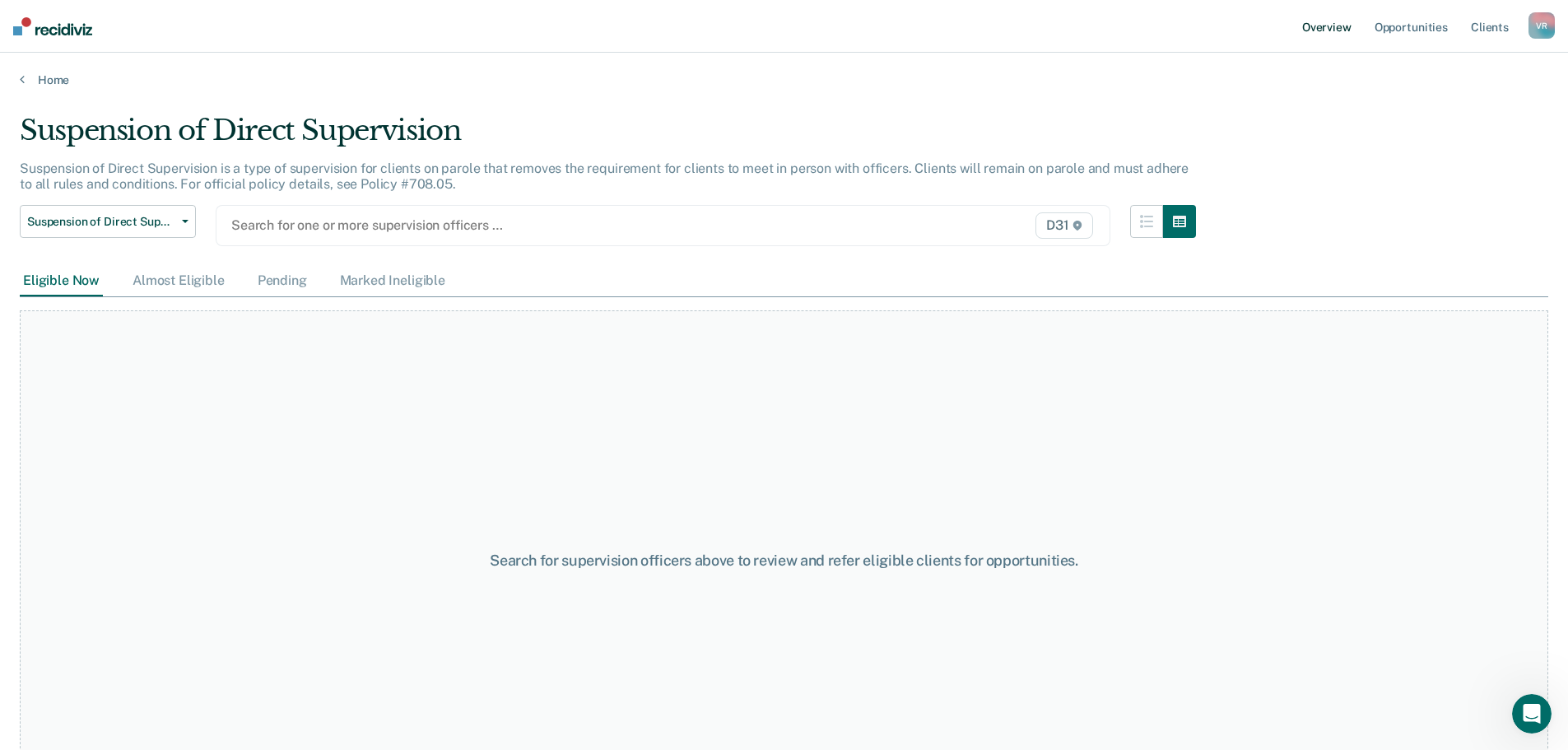 click on "Overview" at bounding box center [1327, 26] 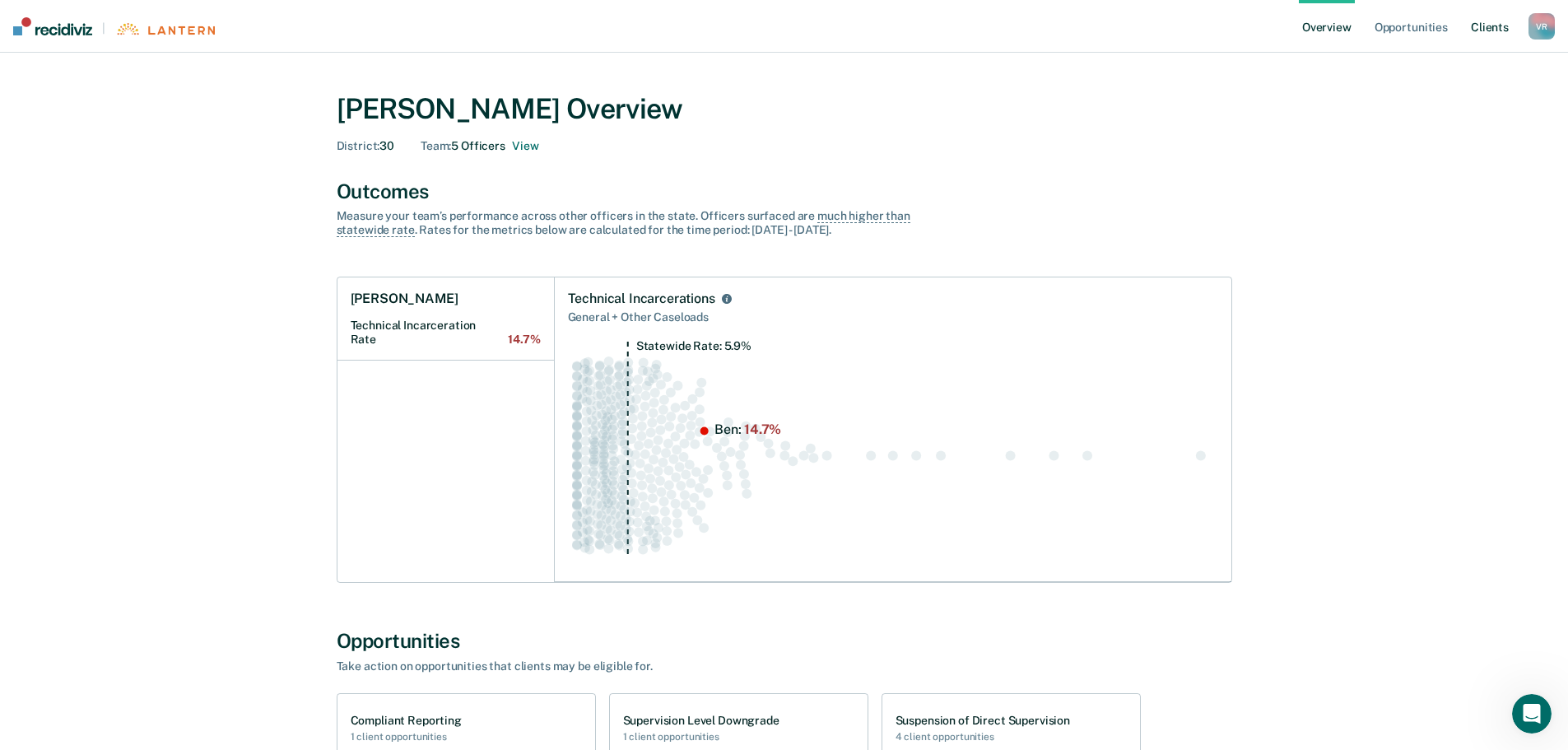 click on "Client s" at bounding box center [1490, 26] 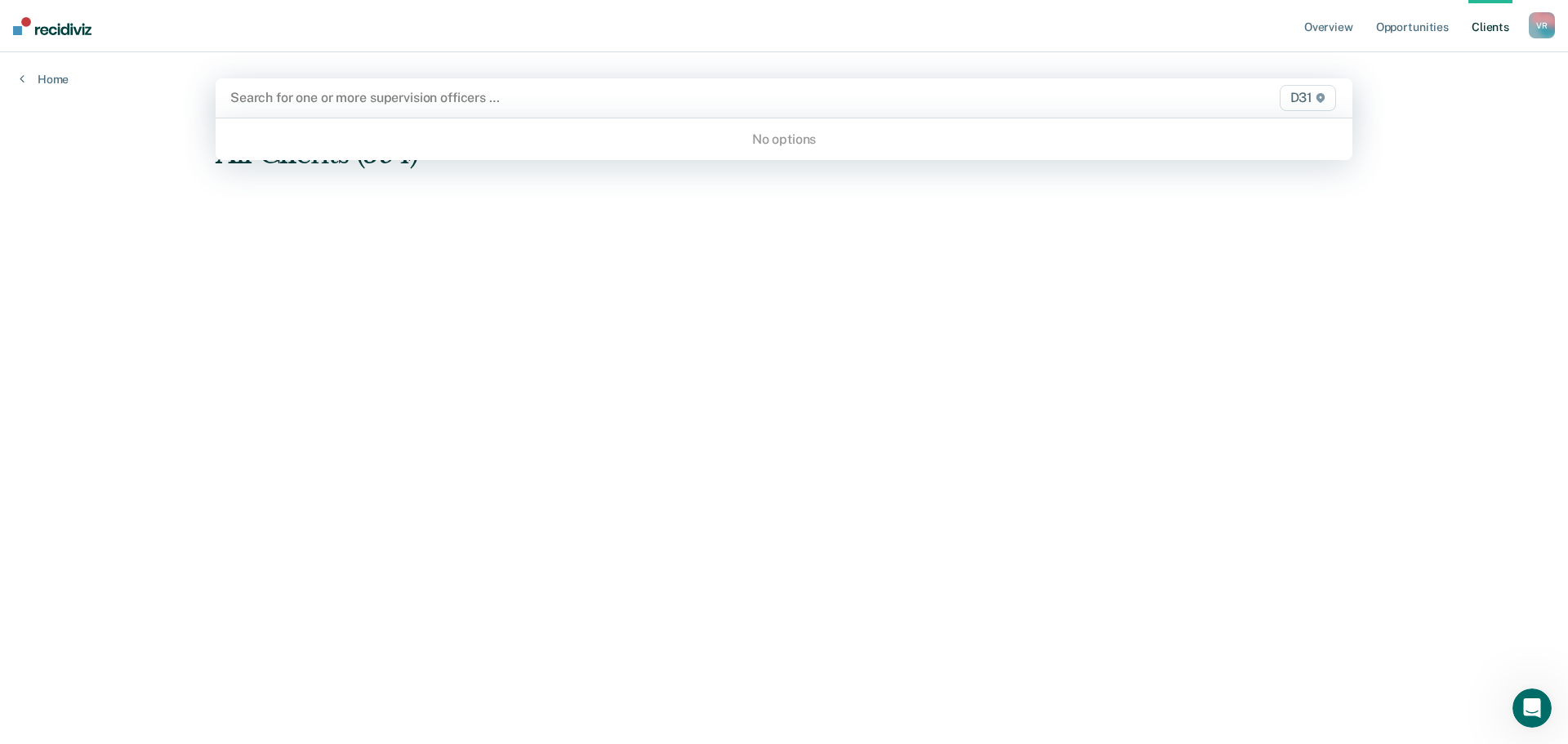 click at bounding box center (617, 97) 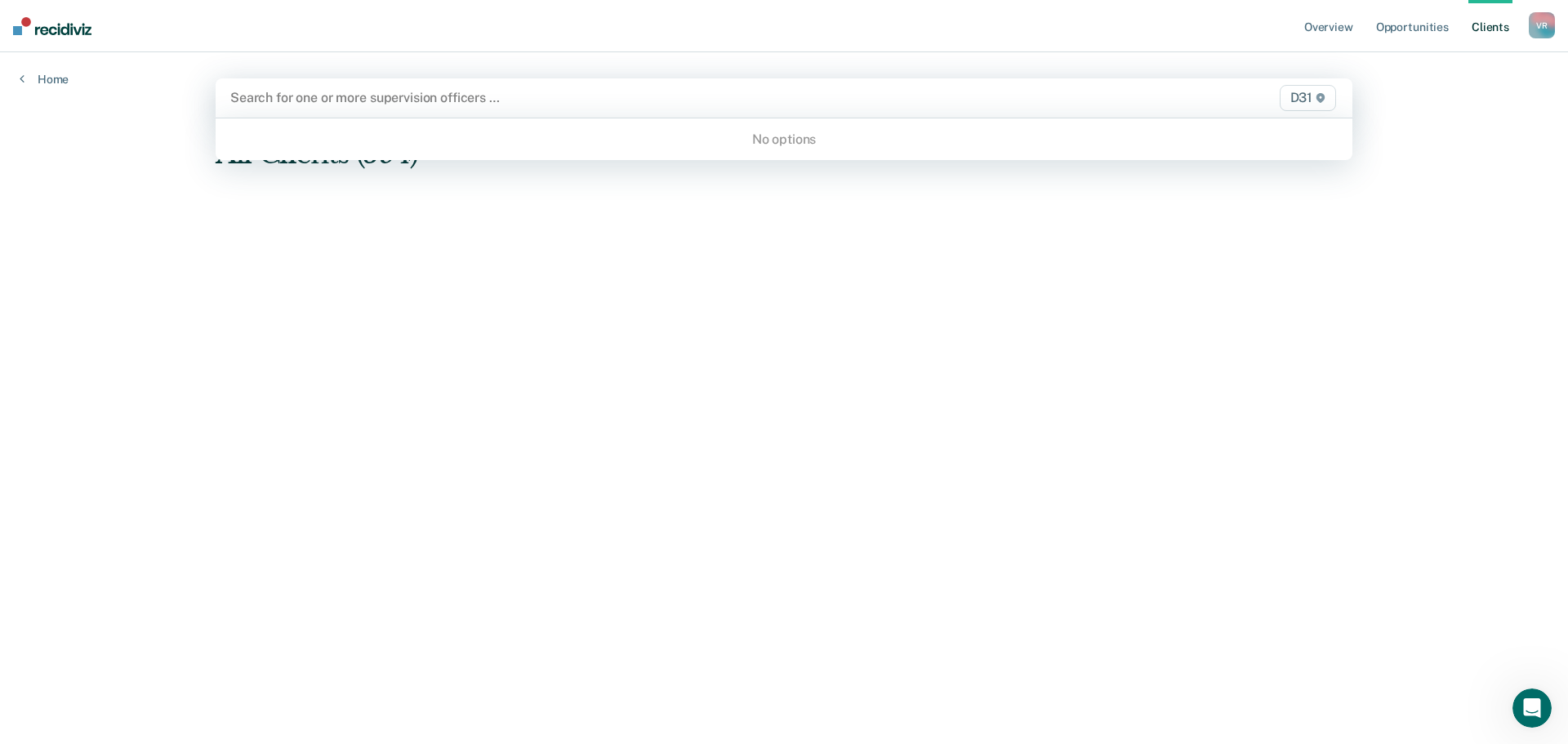 click at bounding box center (617, 97) 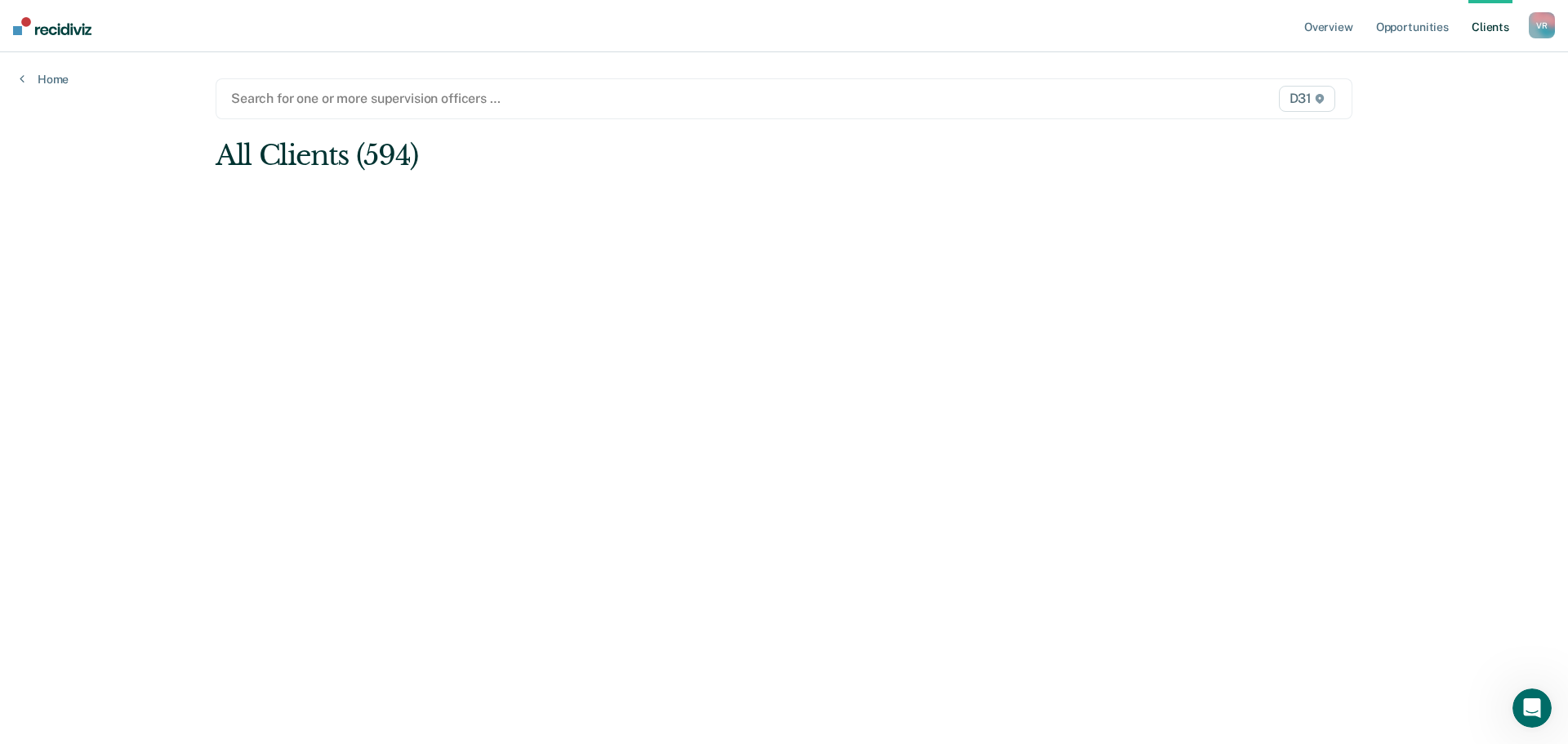click on "Search for one or more supervision officers … D31   All Clients (594)" at bounding box center [784, 378] 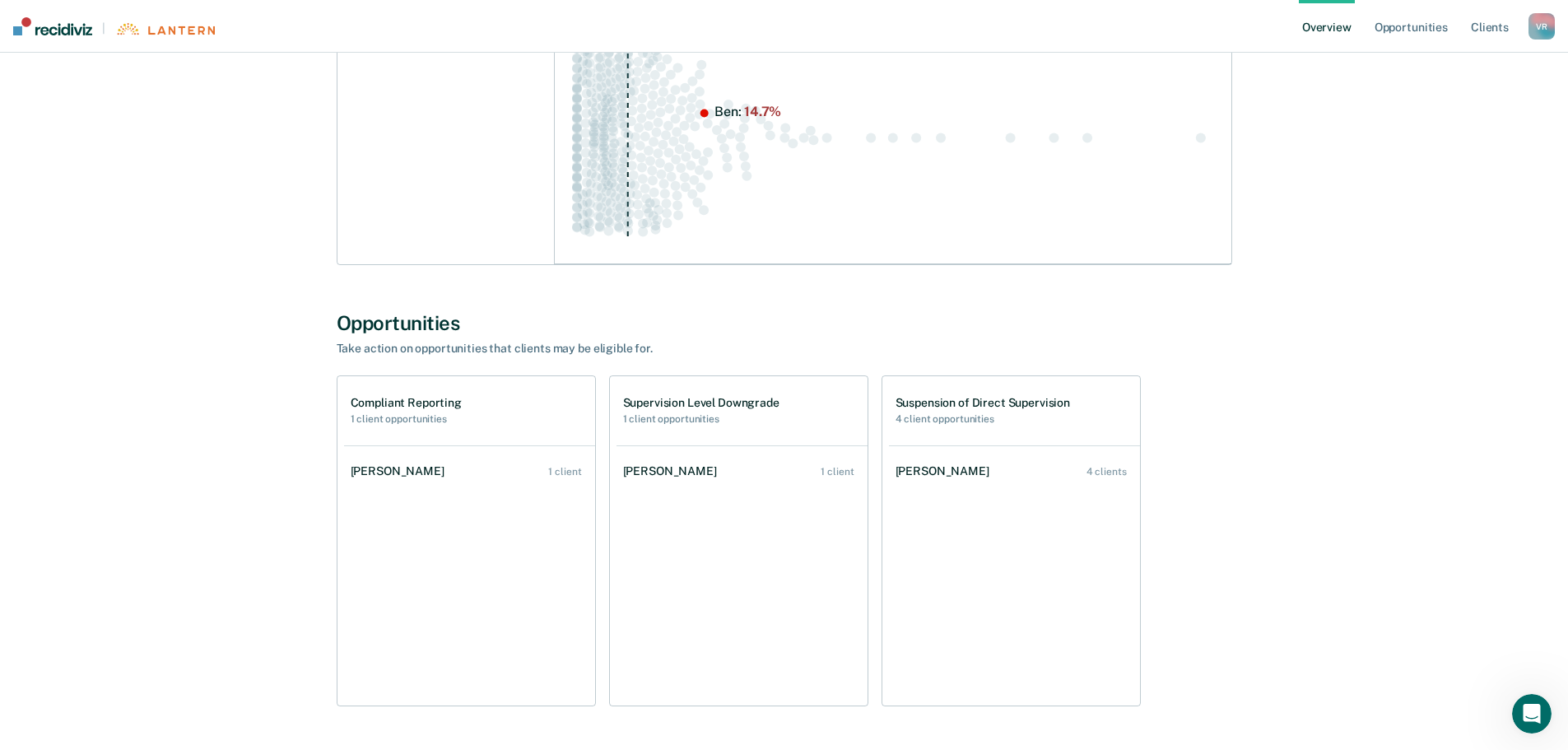scroll, scrollTop: 329, scrollLeft: 0, axis: vertical 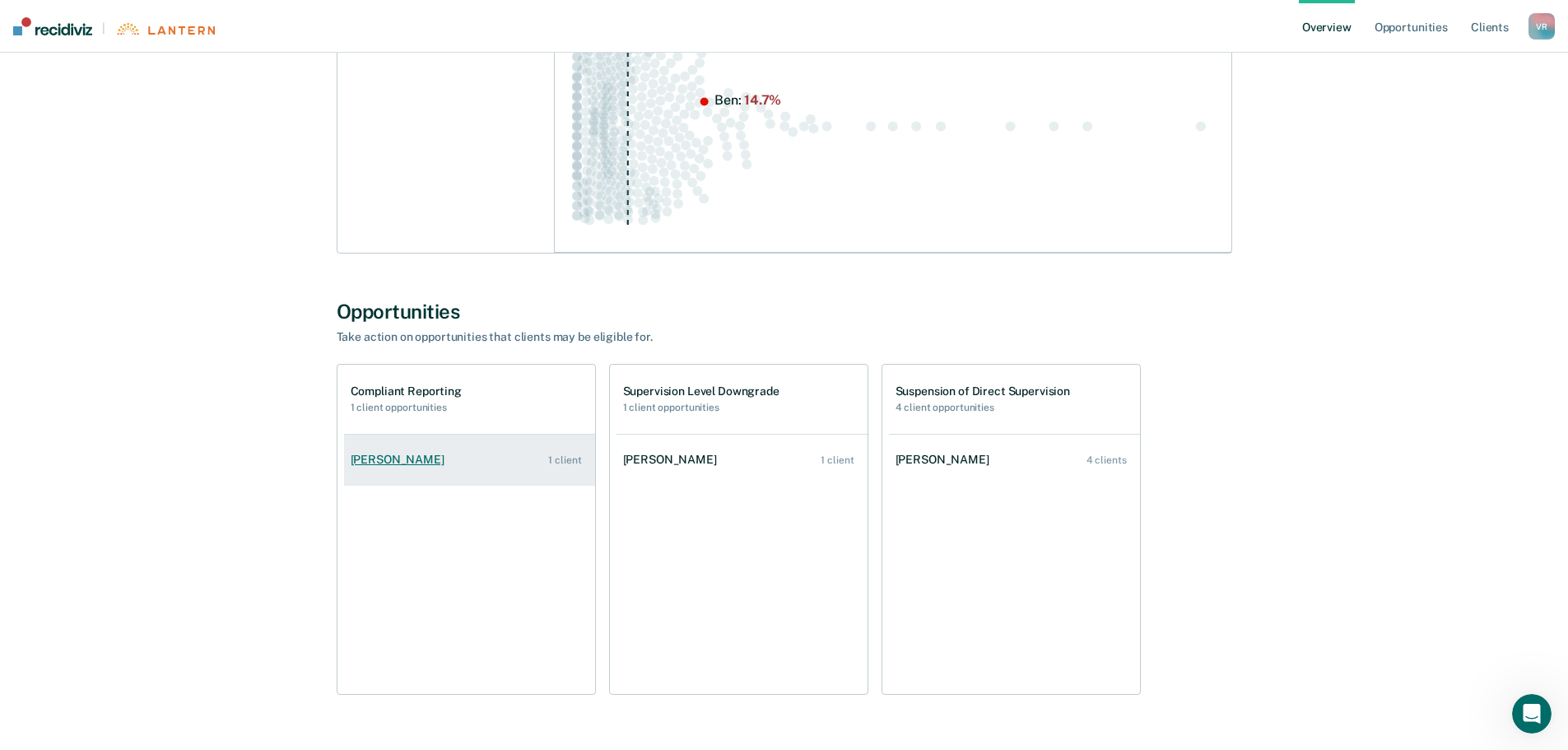 click on "[PERSON_NAME]" at bounding box center (401, 459) 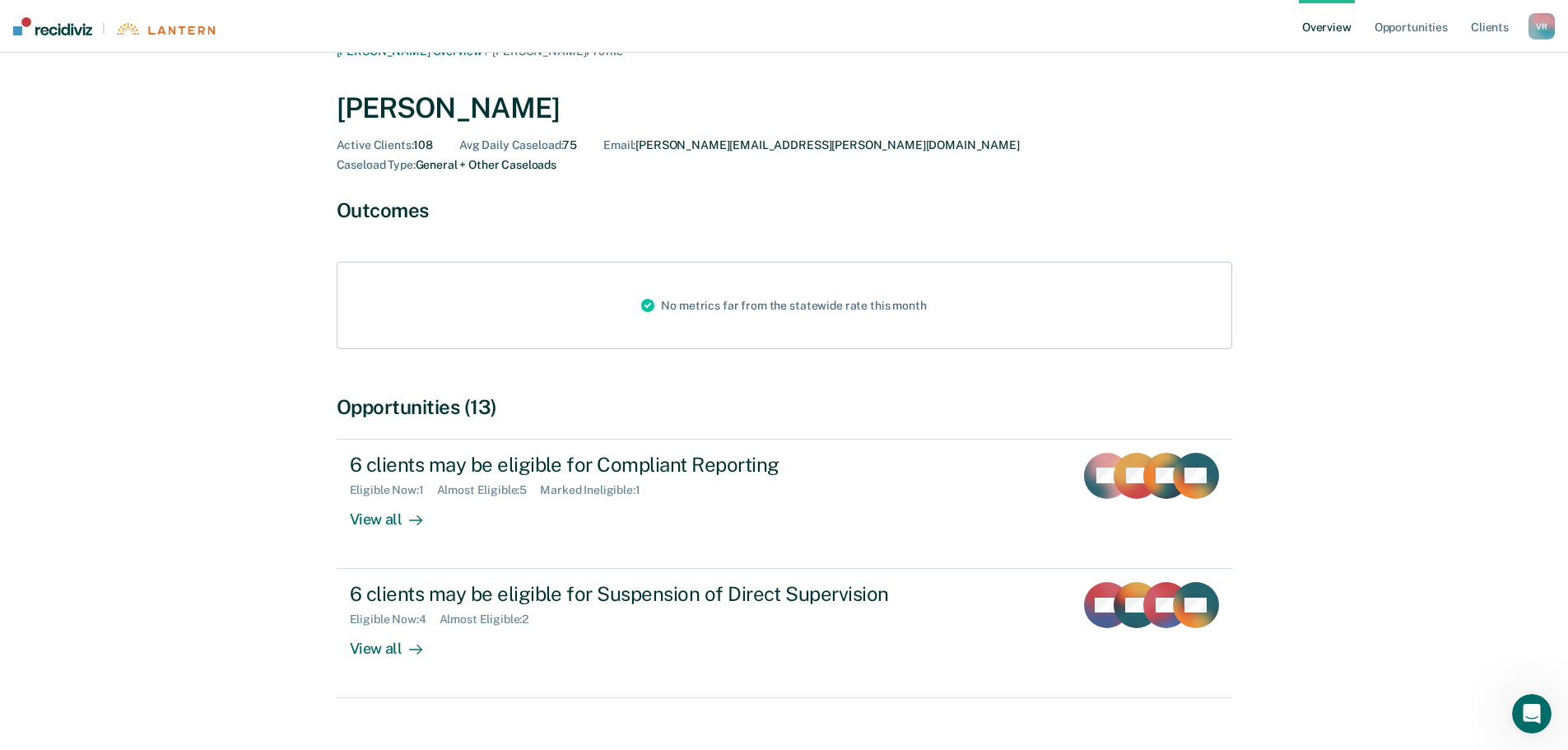 scroll, scrollTop: 41, scrollLeft: 0, axis: vertical 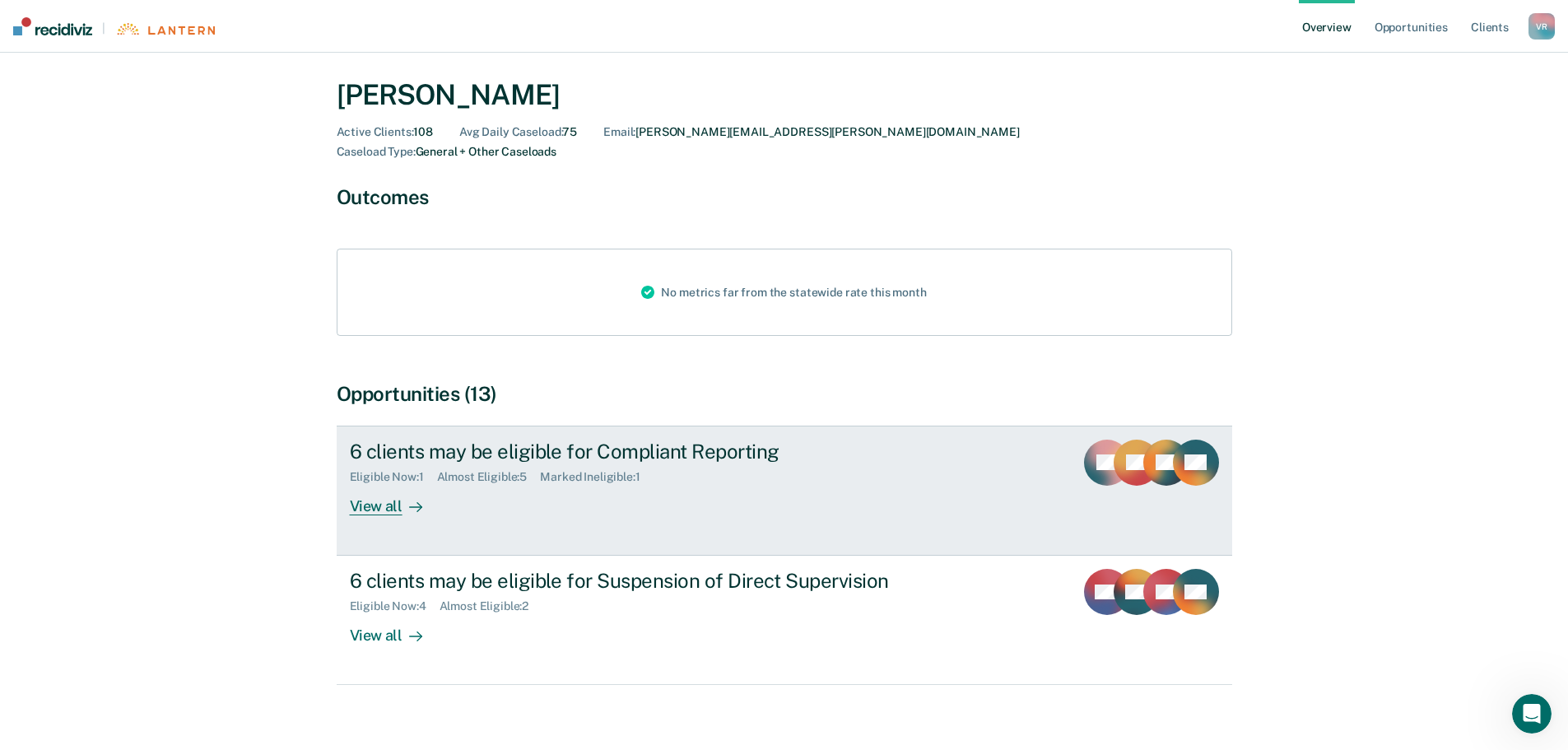 click 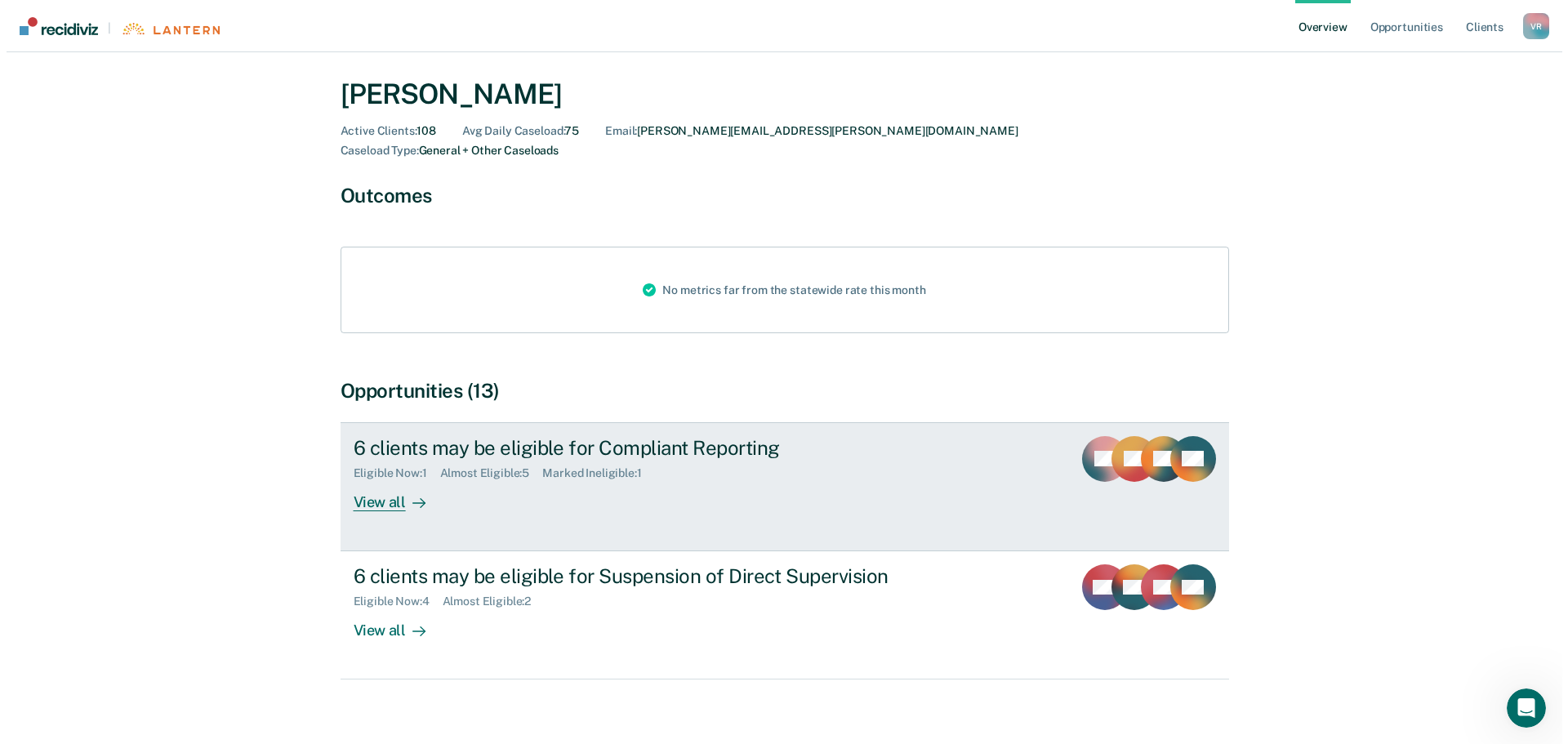 scroll, scrollTop: 0, scrollLeft: 0, axis: both 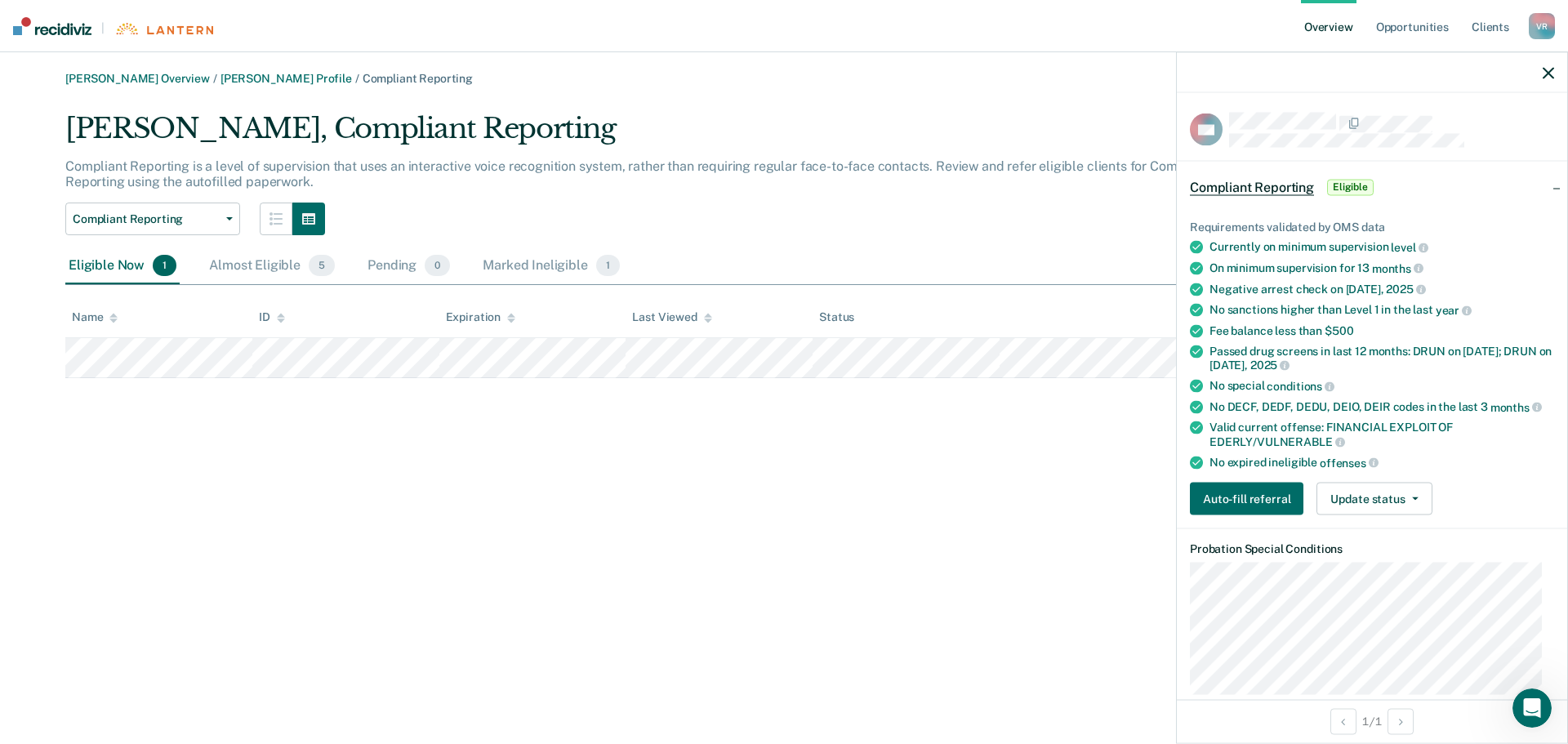 click 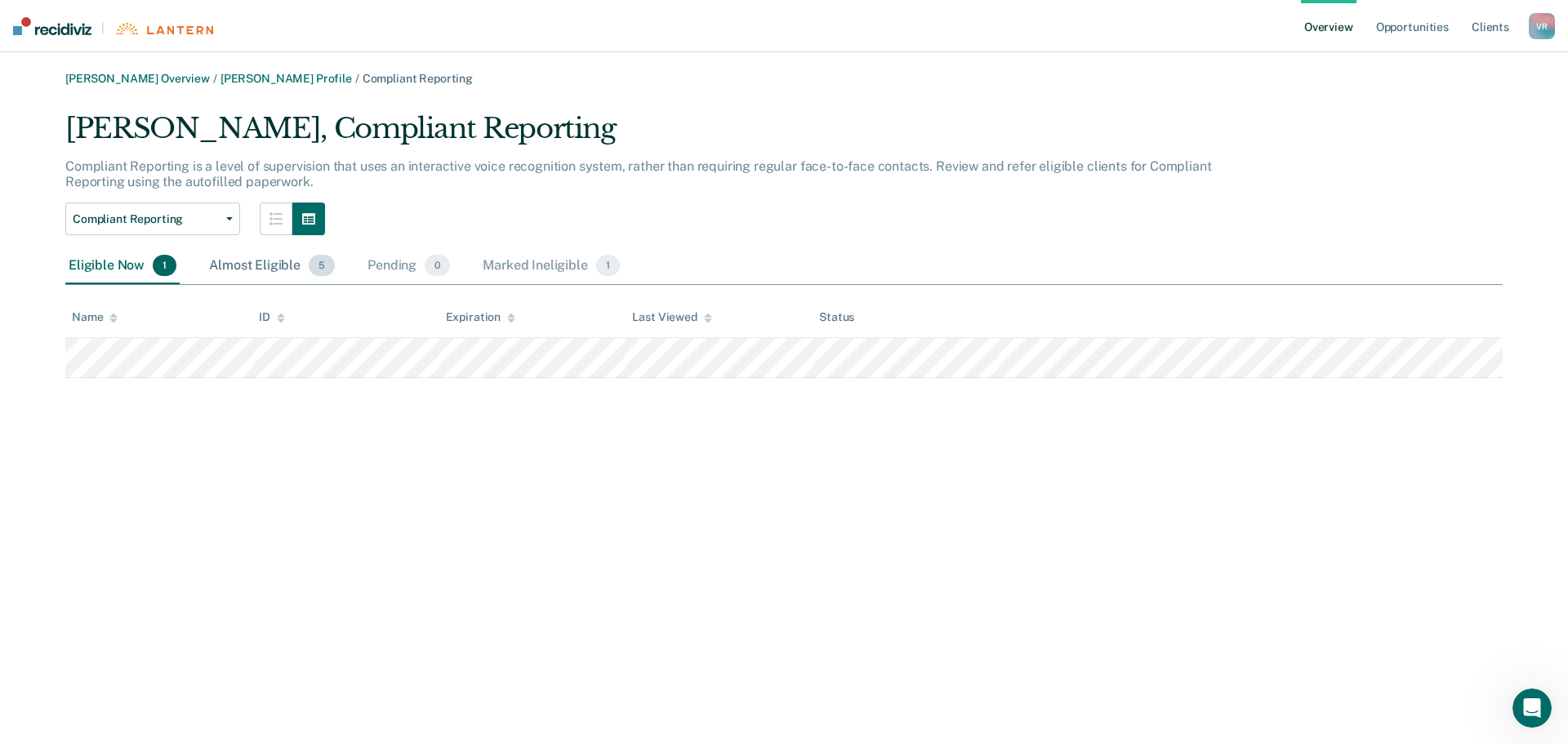 click on "Almost Eligible 5" at bounding box center [272, 266] 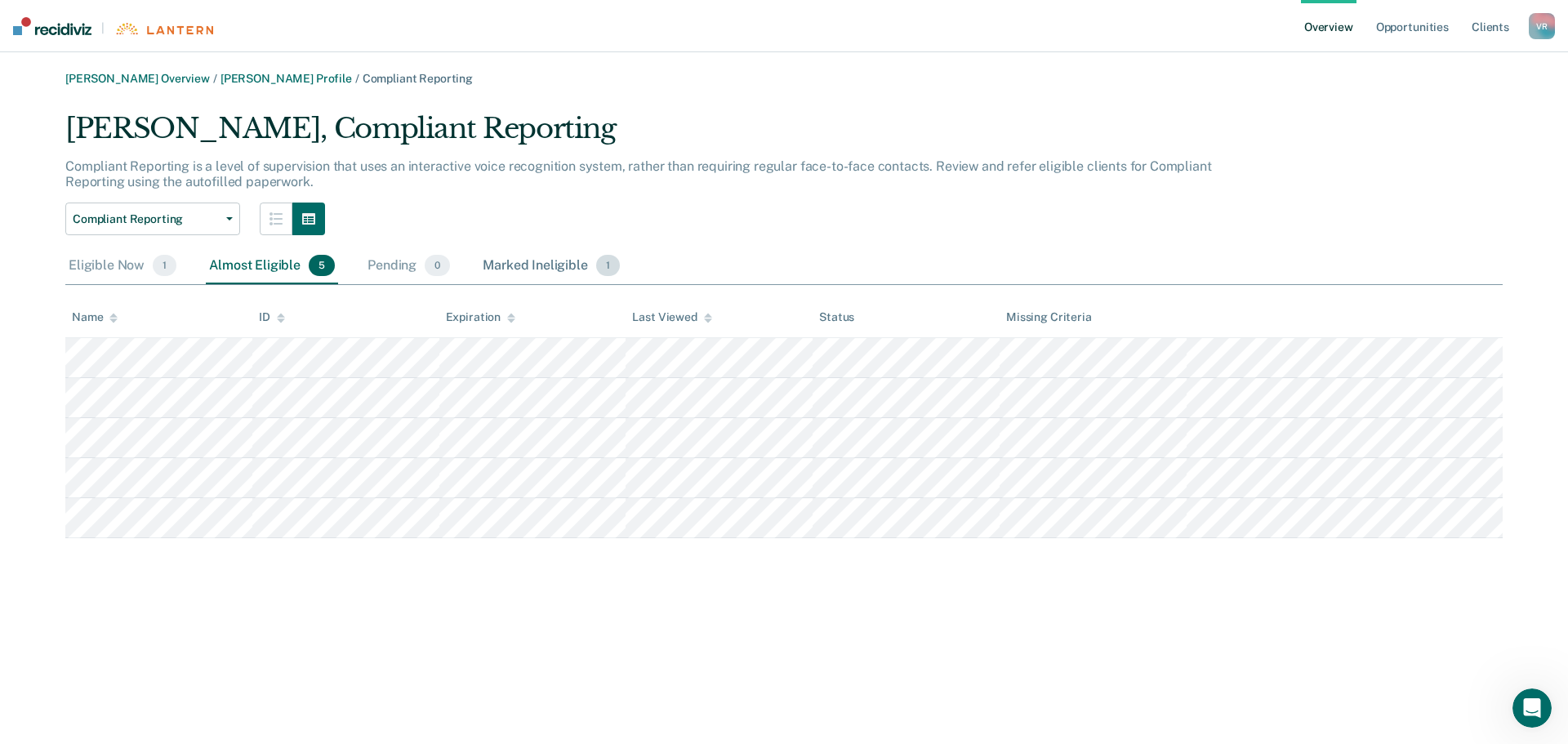 click on "Marked Ineligible 1" at bounding box center (551, 266) 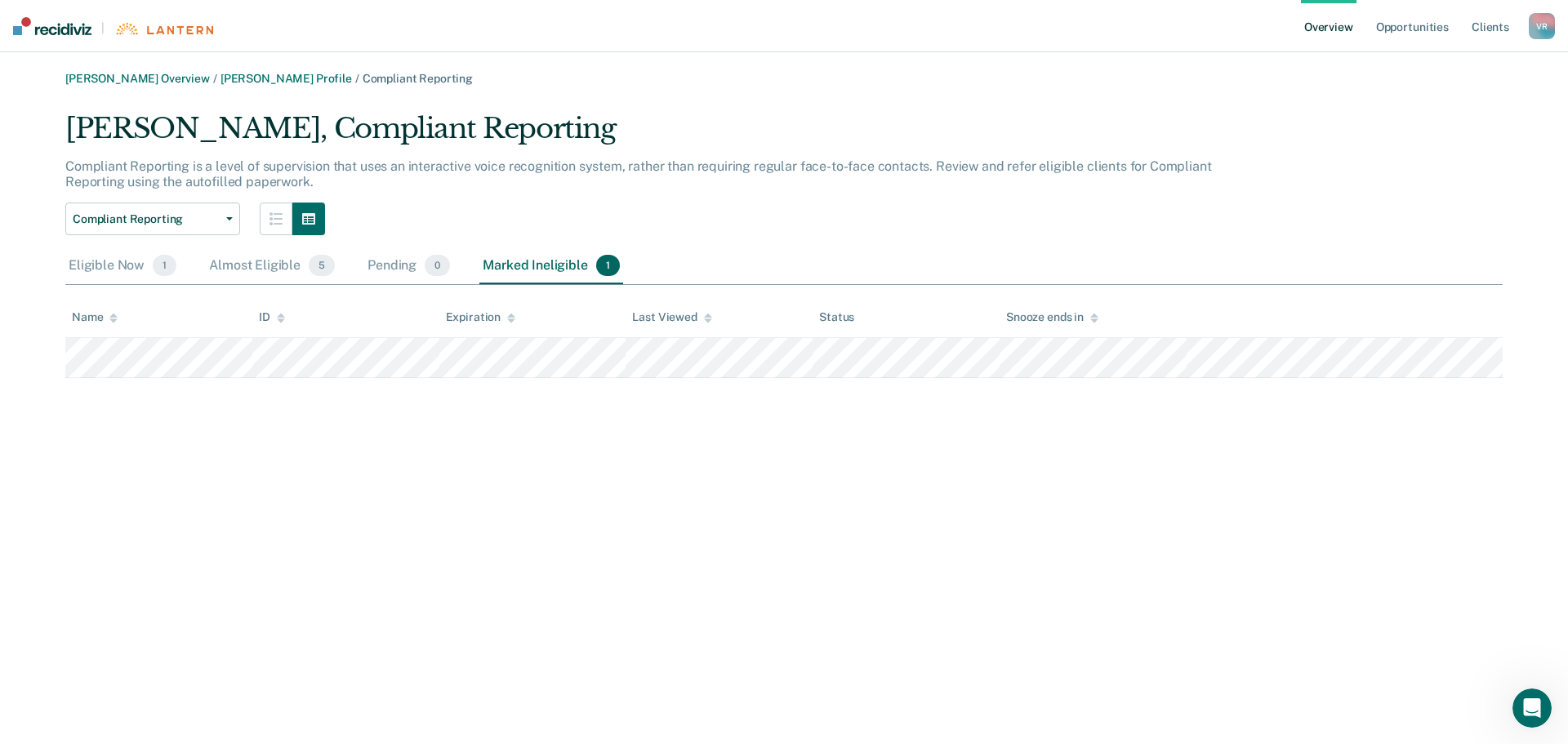 click on "V R" at bounding box center (1542, 26) 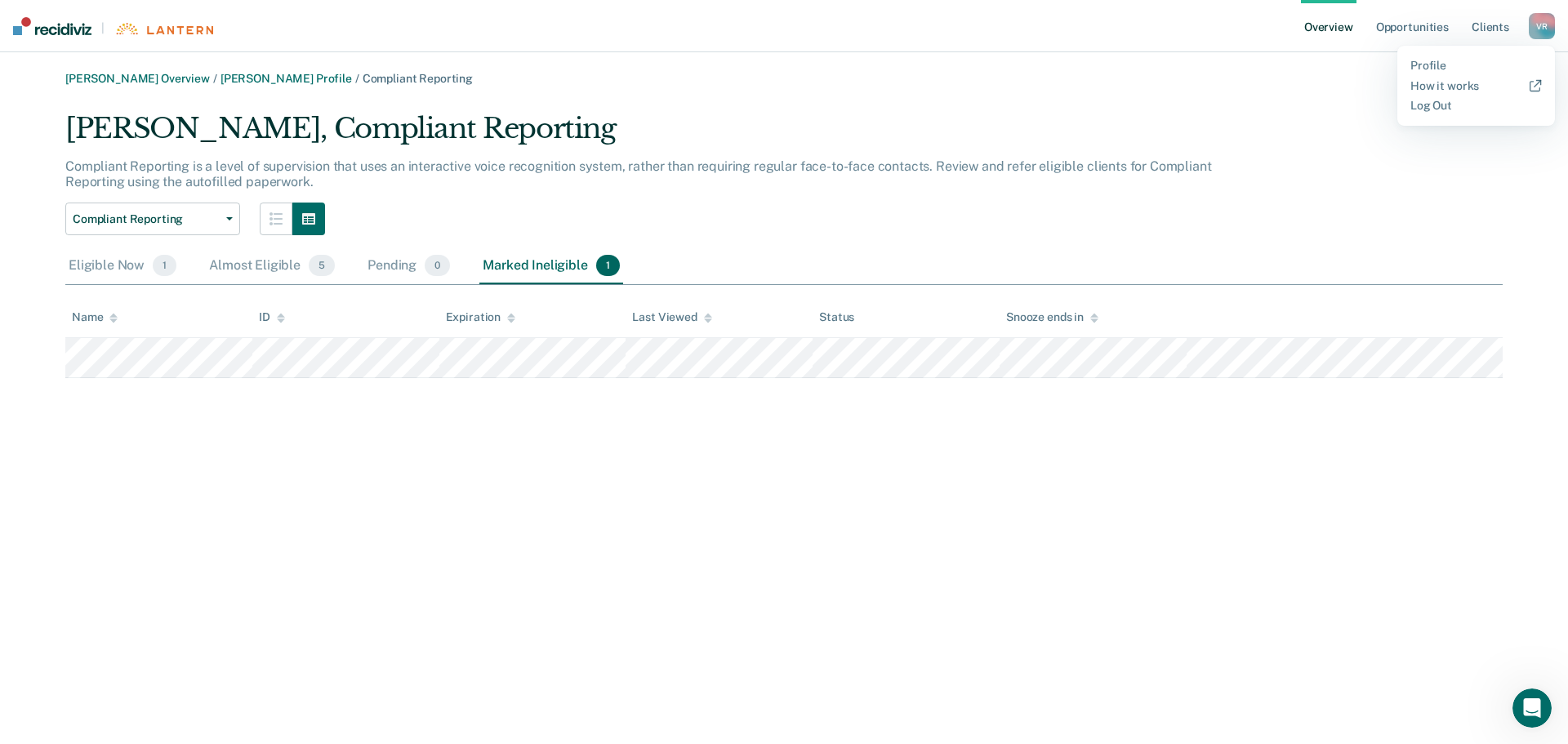 click on "Compliant Reporting is a level of supervision that uses an interactive voice recognition system, rather than requiring regular face-to-face contacts. Review and refer eligible clients for Compliant Reporting using the autofilled paperwork." at bounding box center (653, 180) 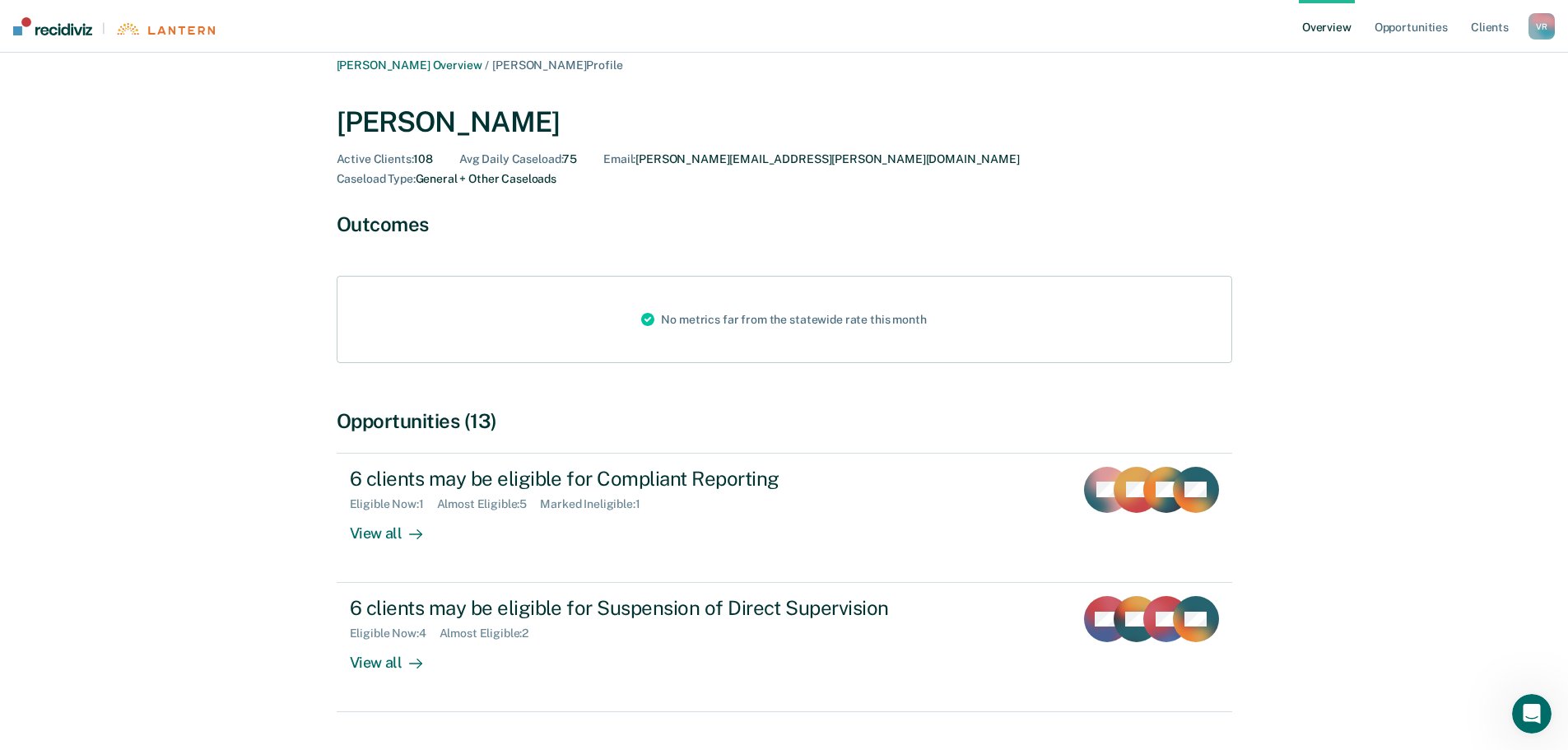 scroll, scrollTop: 0, scrollLeft: 0, axis: both 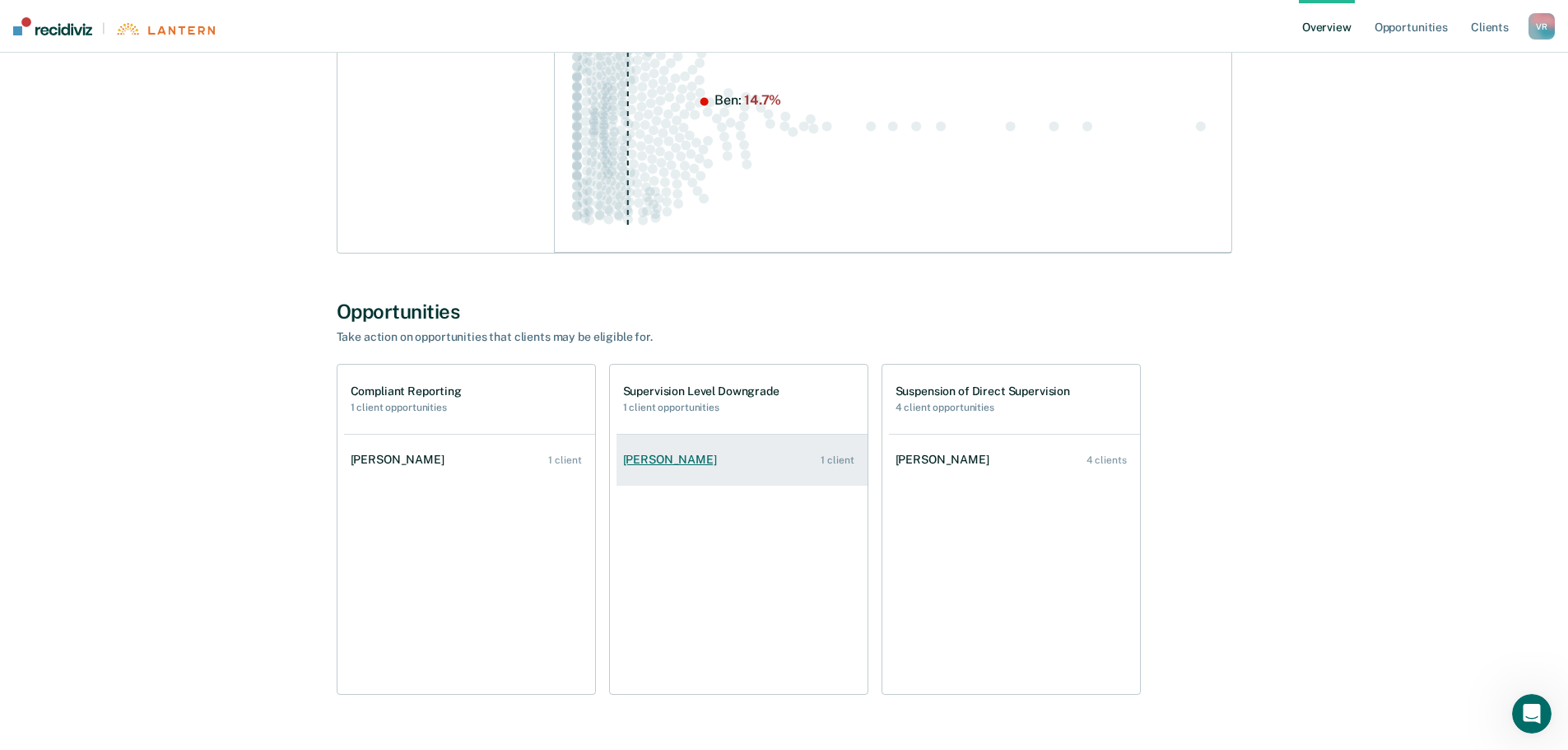 click on "[PERSON_NAME]" at bounding box center (673, 459) 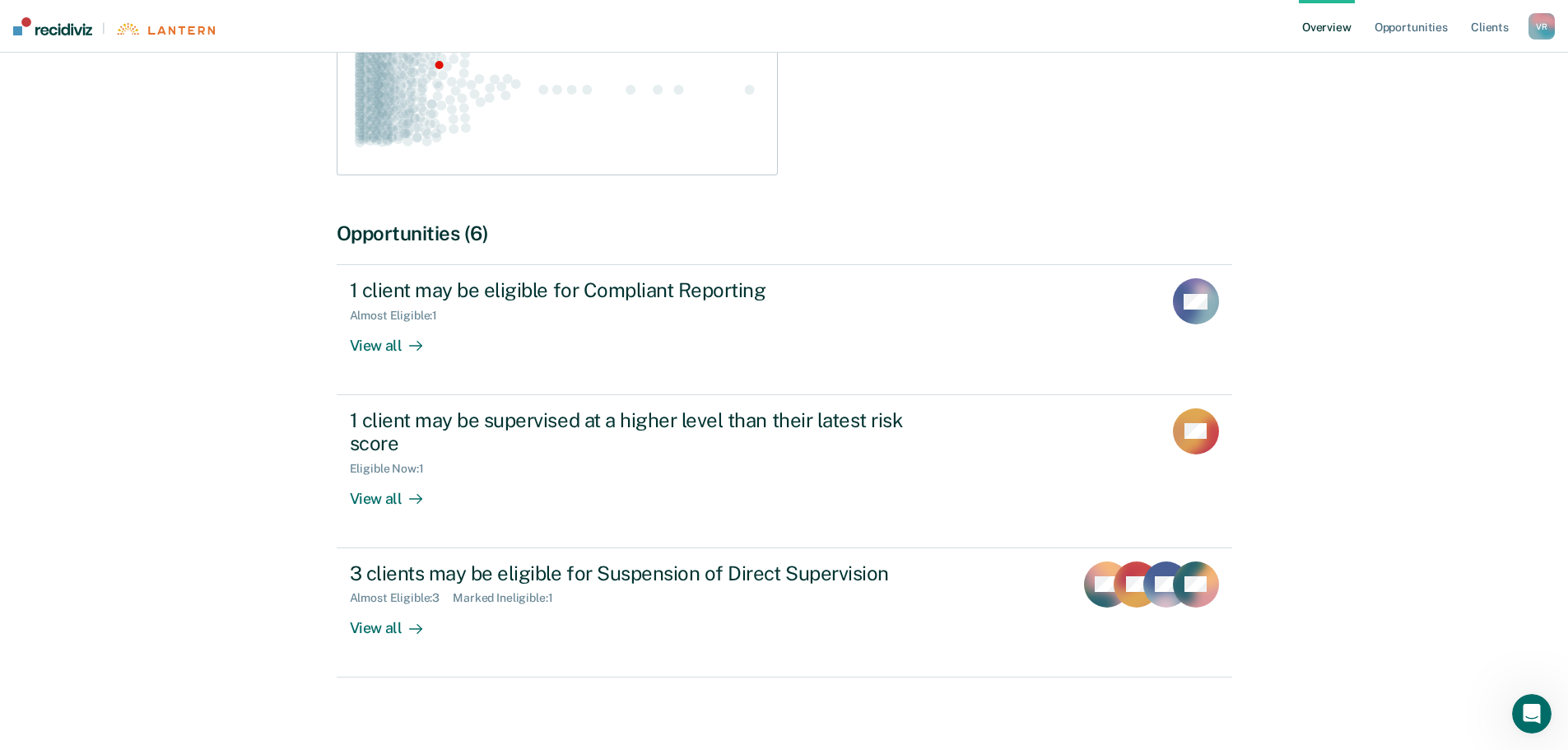 scroll, scrollTop: 329, scrollLeft: 0, axis: vertical 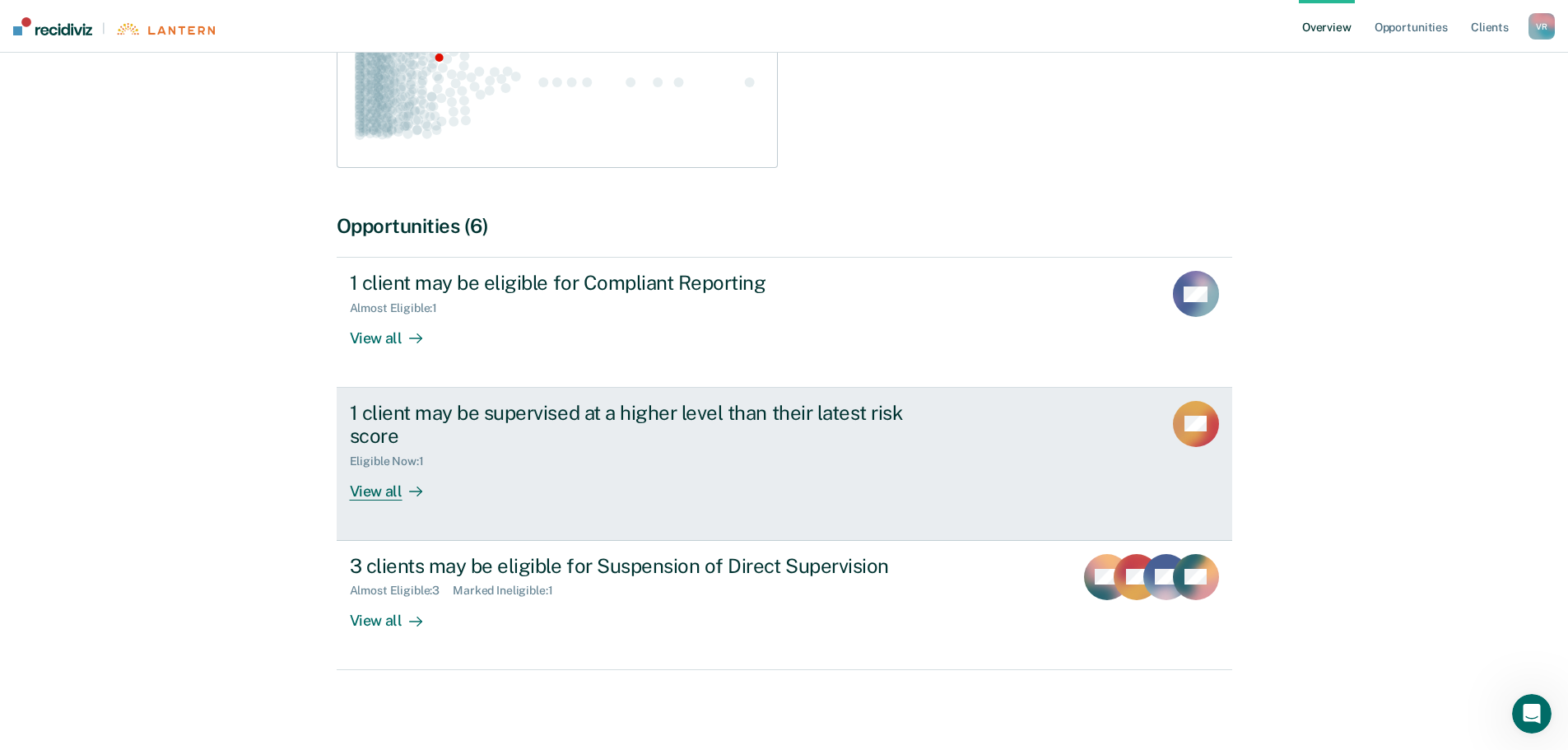 click on "View all" at bounding box center [396, 484] 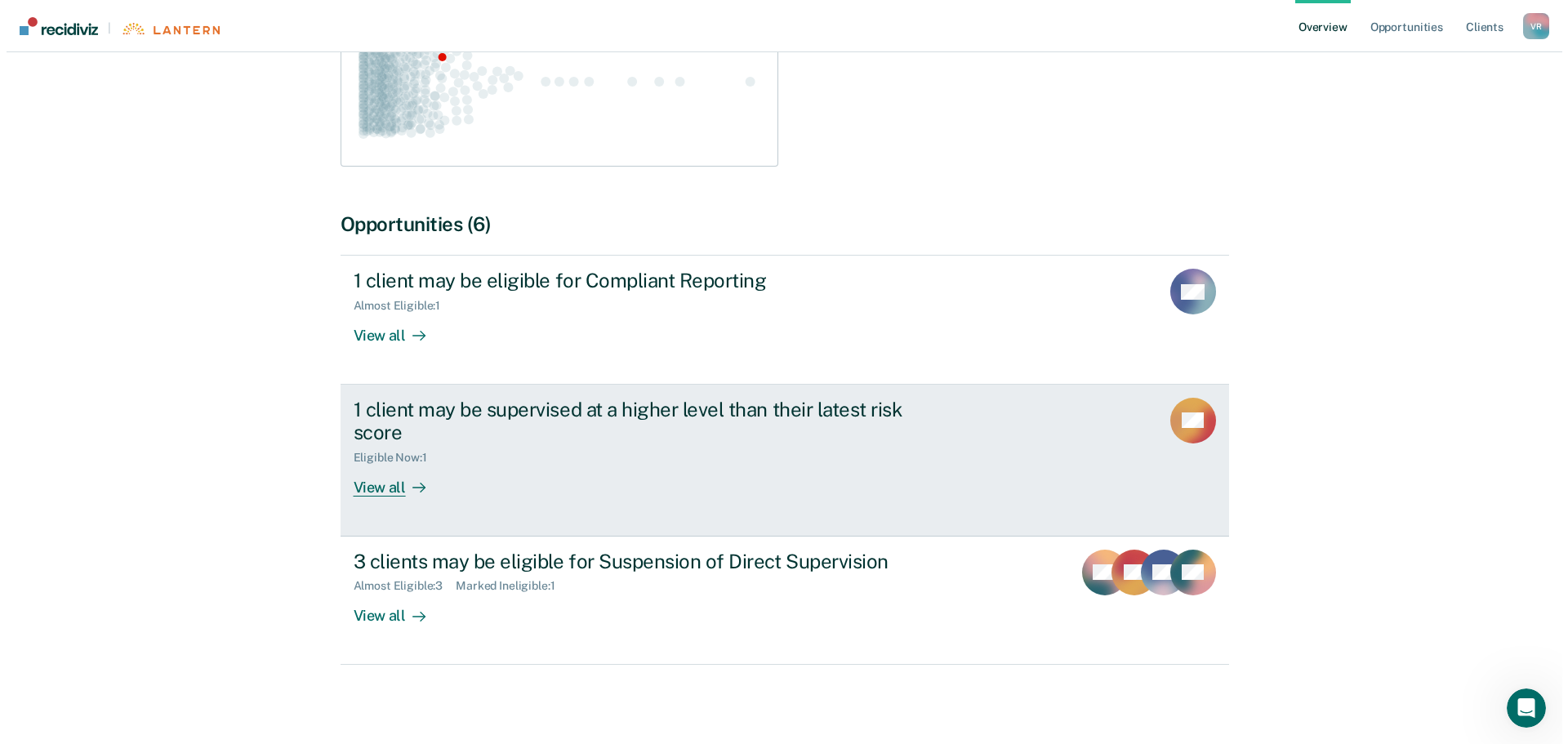 scroll, scrollTop: 0, scrollLeft: 0, axis: both 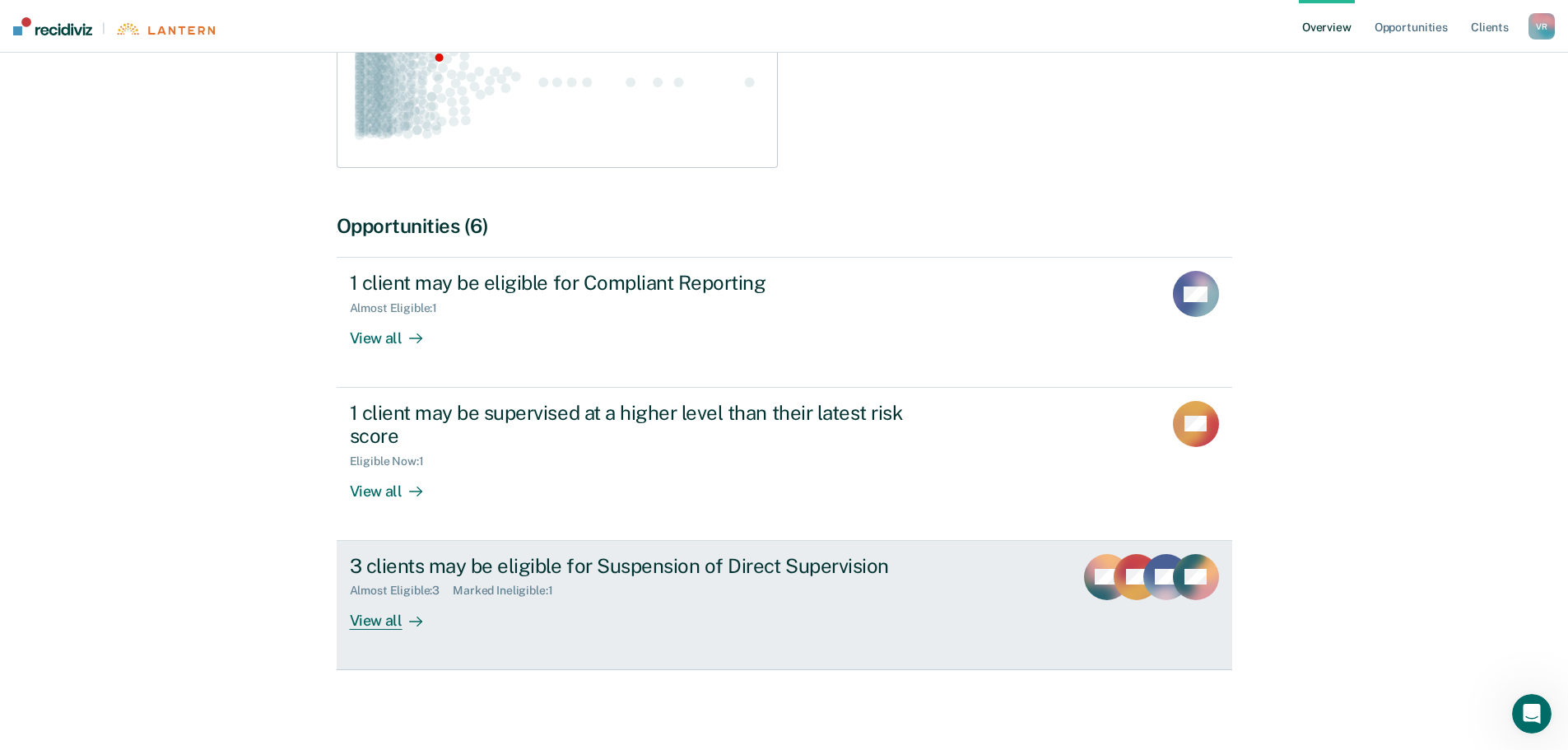 click 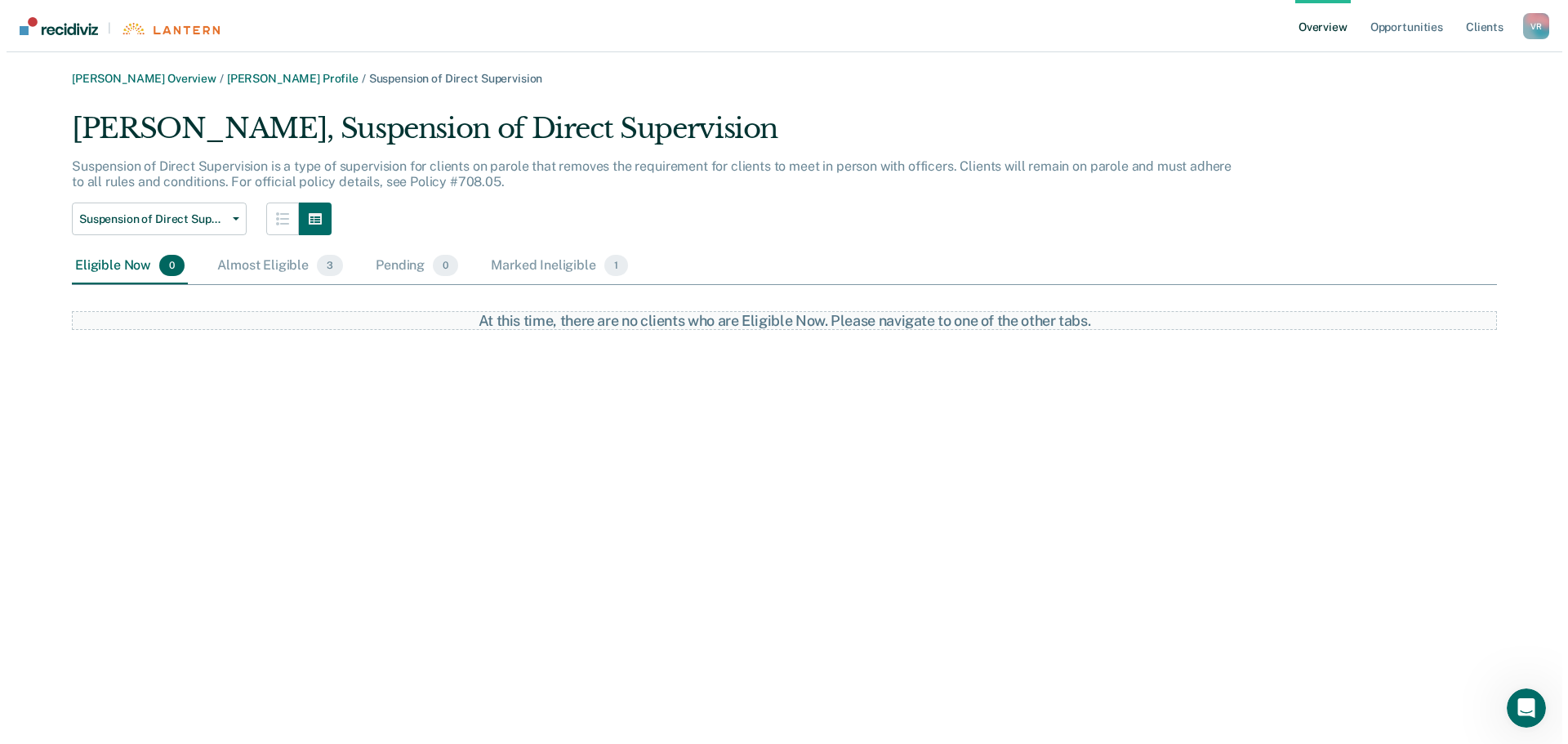 scroll, scrollTop: 0, scrollLeft: 0, axis: both 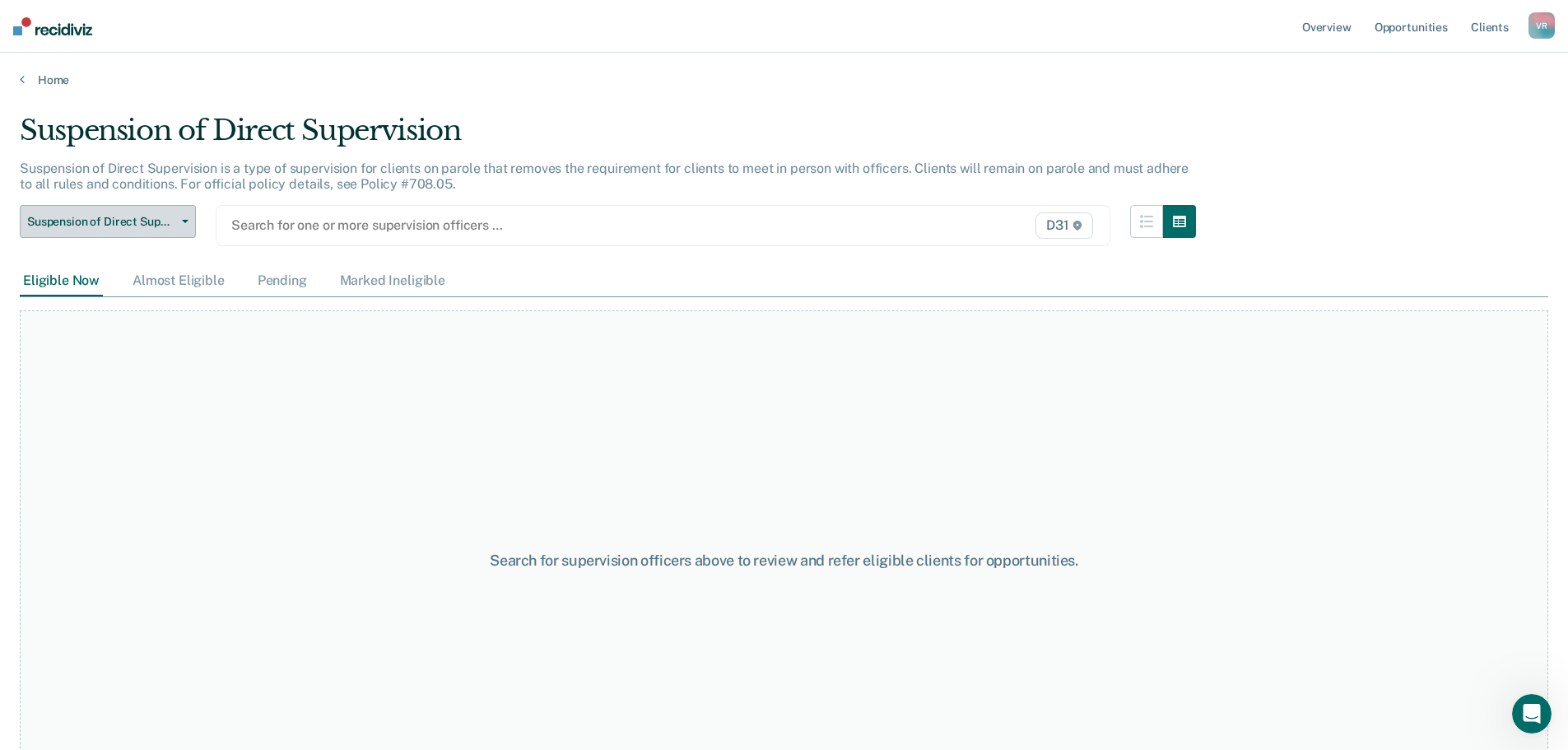 click on "Suspension of Direct Supervision" at bounding box center (108, 221) 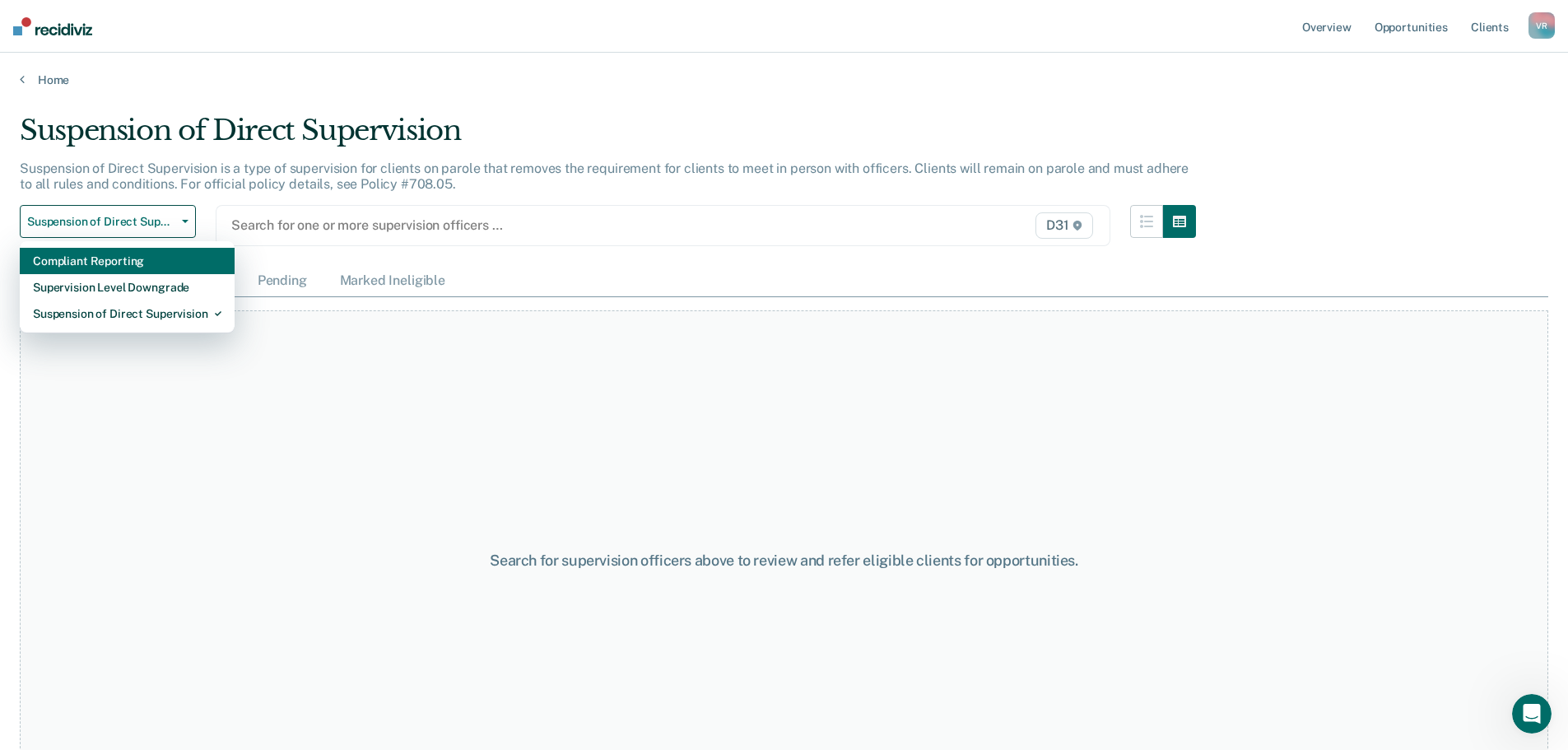 click on "Compliant Reporting" at bounding box center [127, 261] 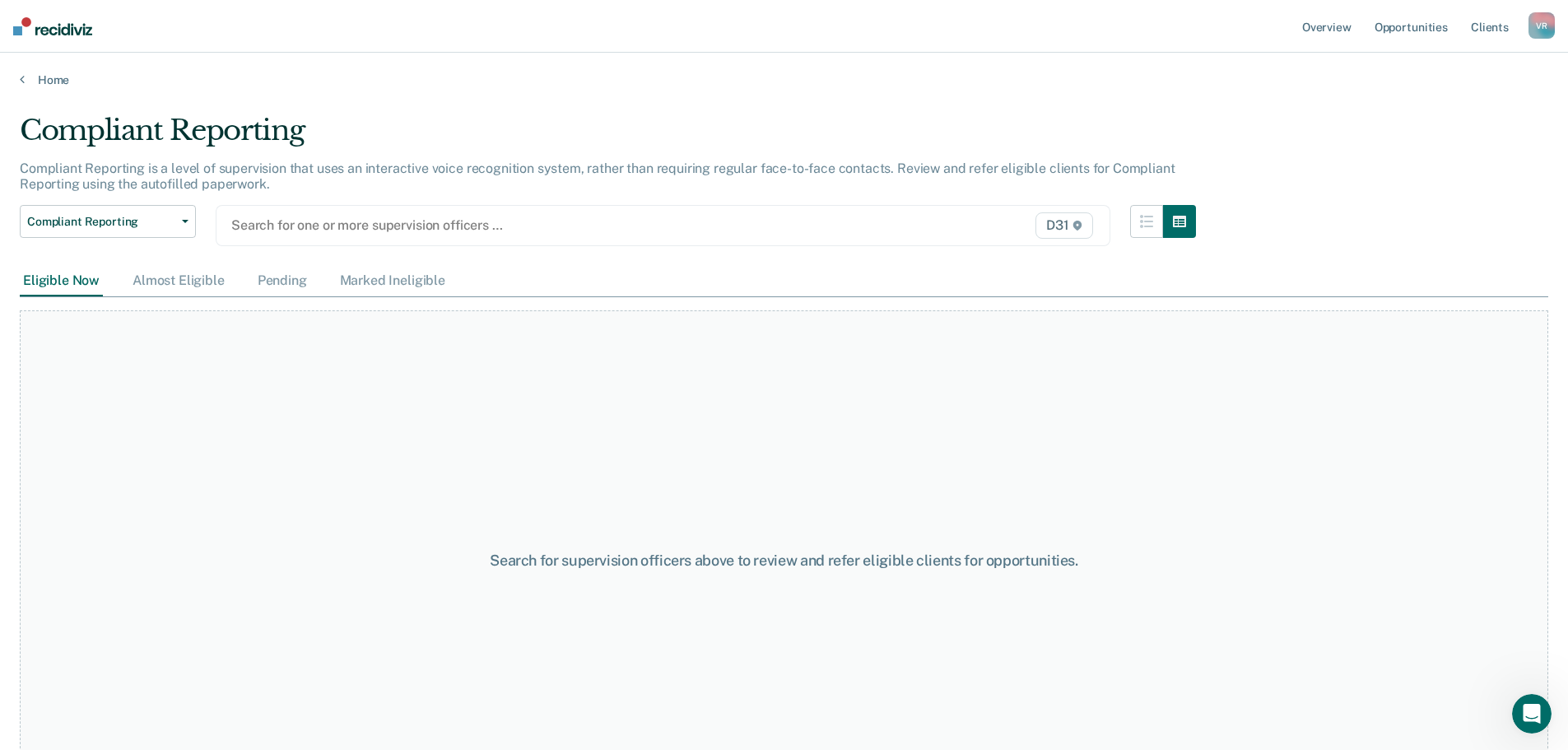 click on "D31" at bounding box center (966, 226) 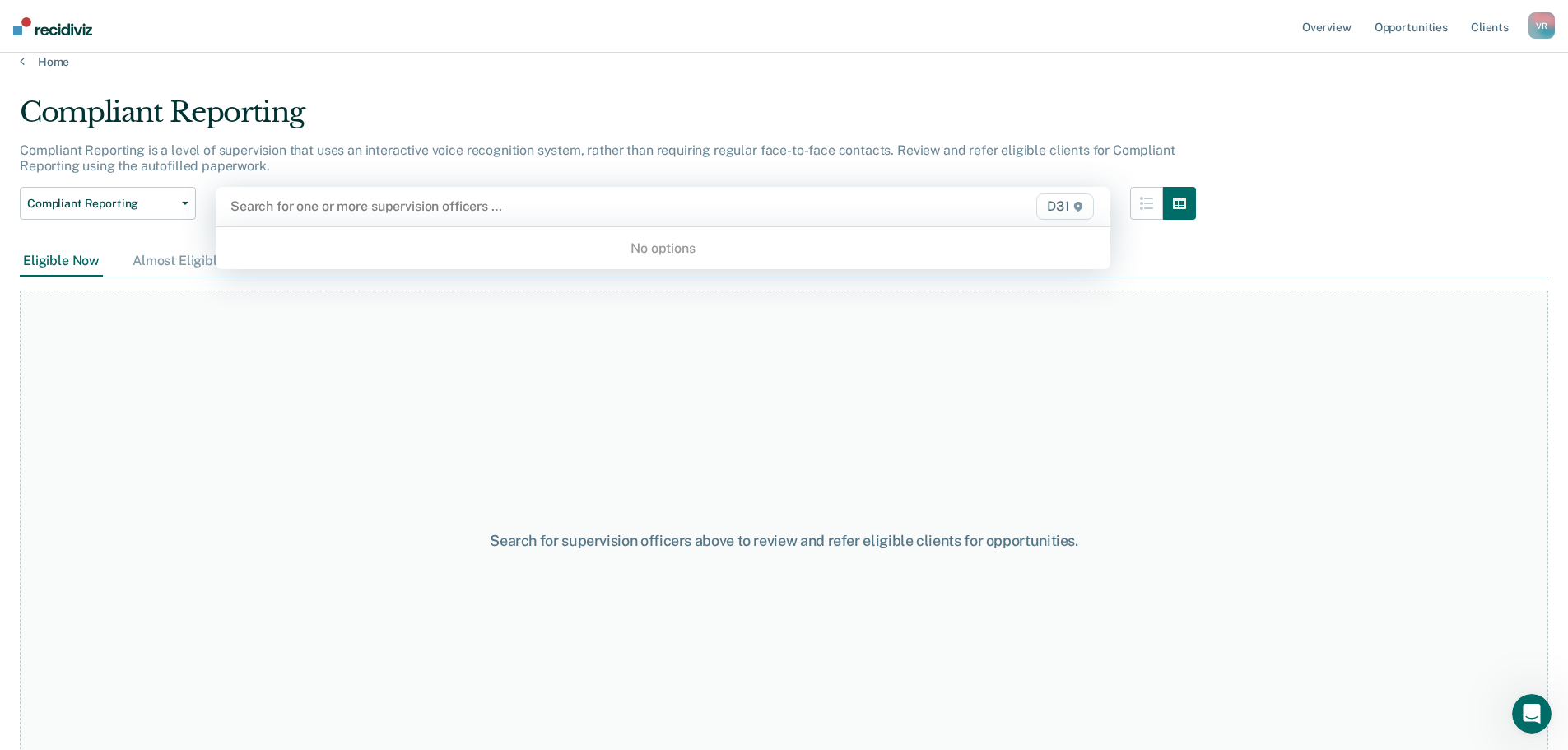 scroll, scrollTop: 0, scrollLeft: 0, axis: both 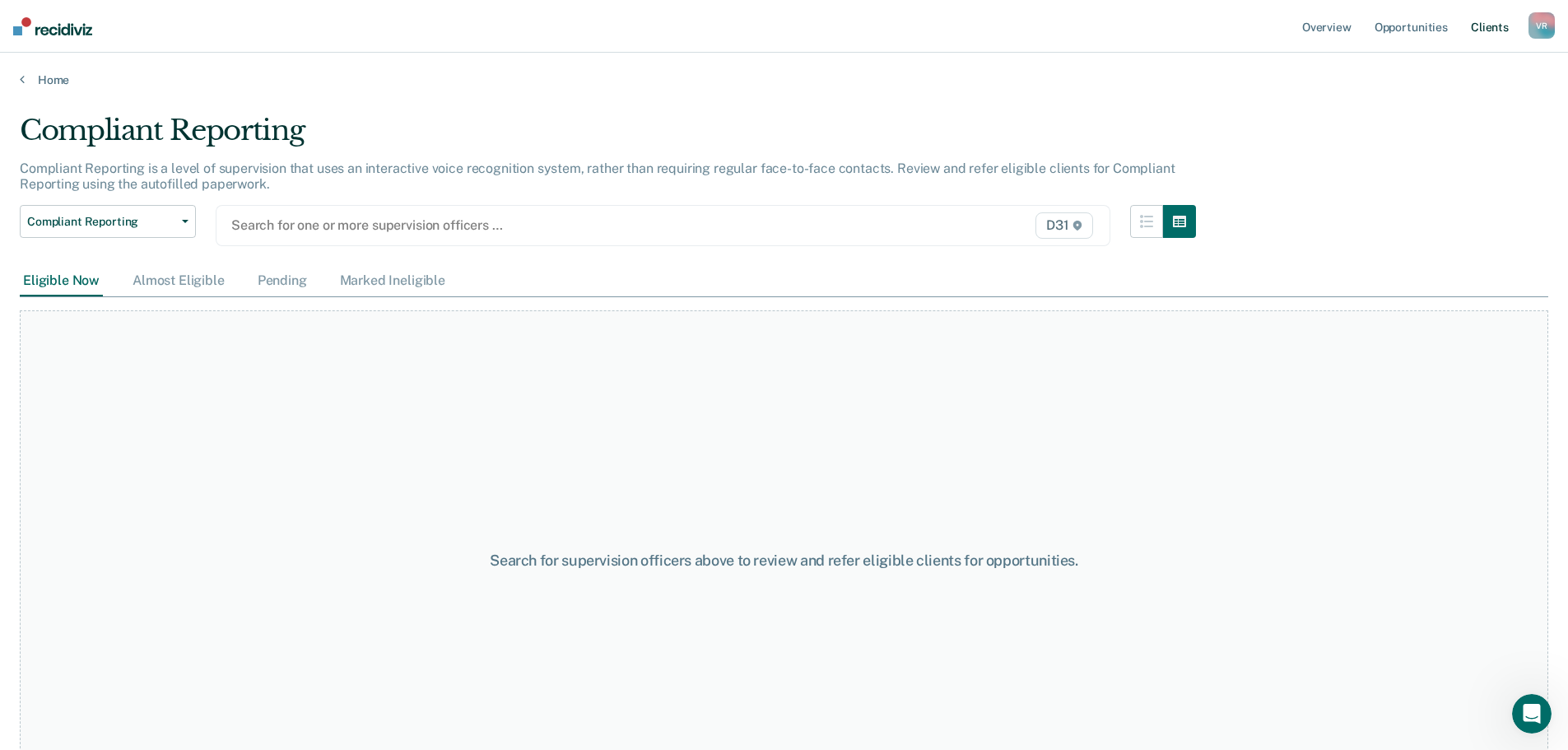 click on "Client s" at bounding box center (1490, 26) 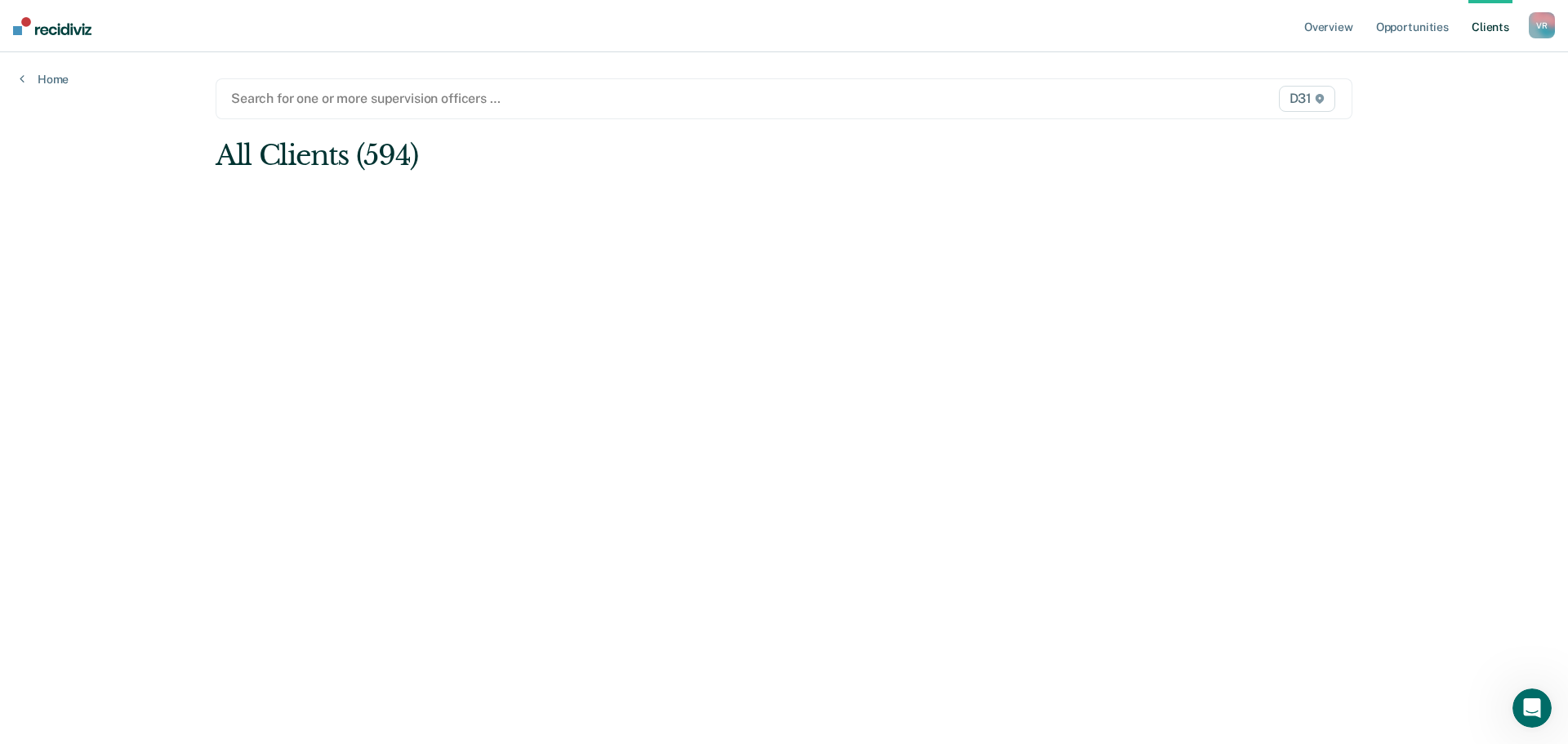 click on "Search for one or more supervision officers … D31   All Clients (594)" at bounding box center (784, 378) 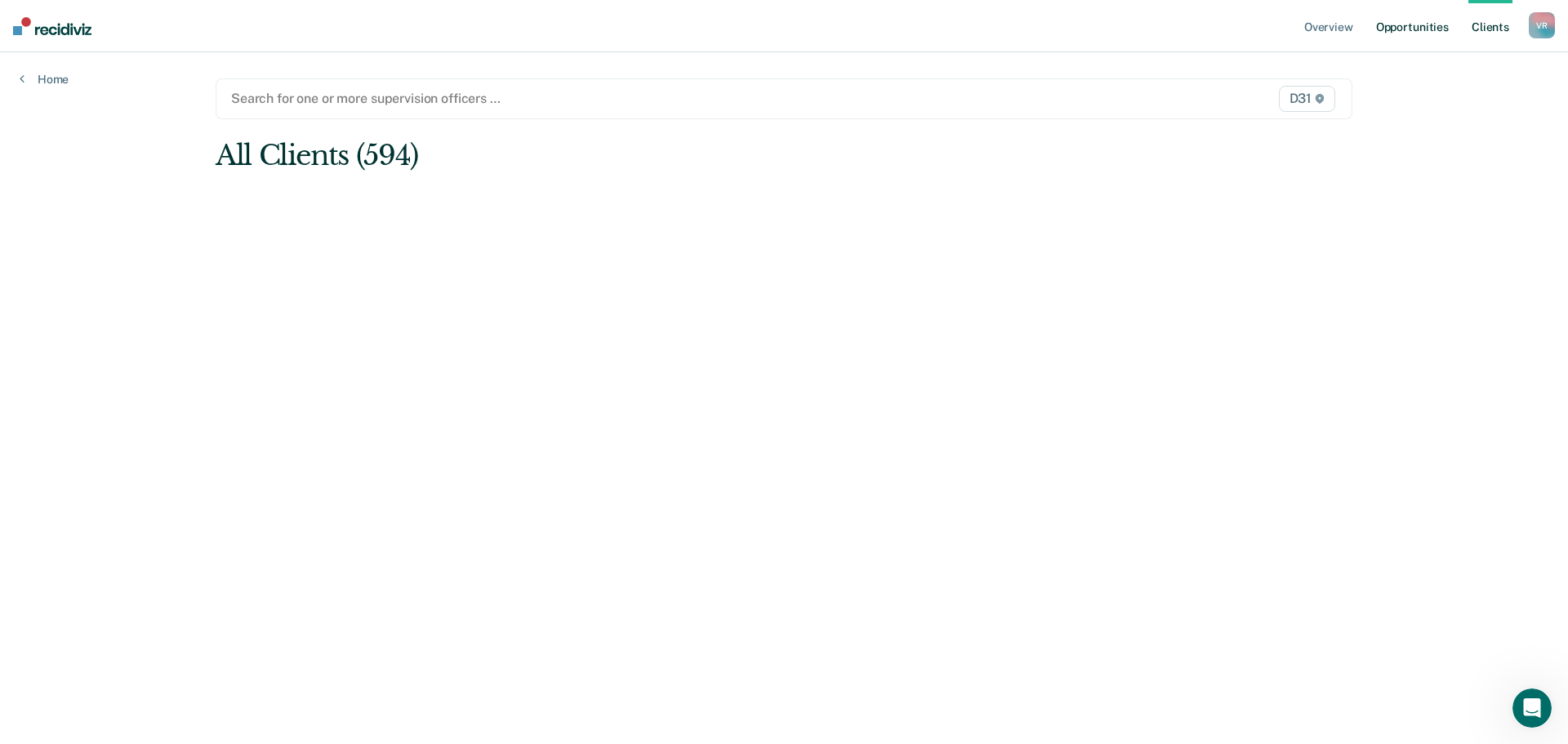 click on "Opportunities" at bounding box center (1412, 26) 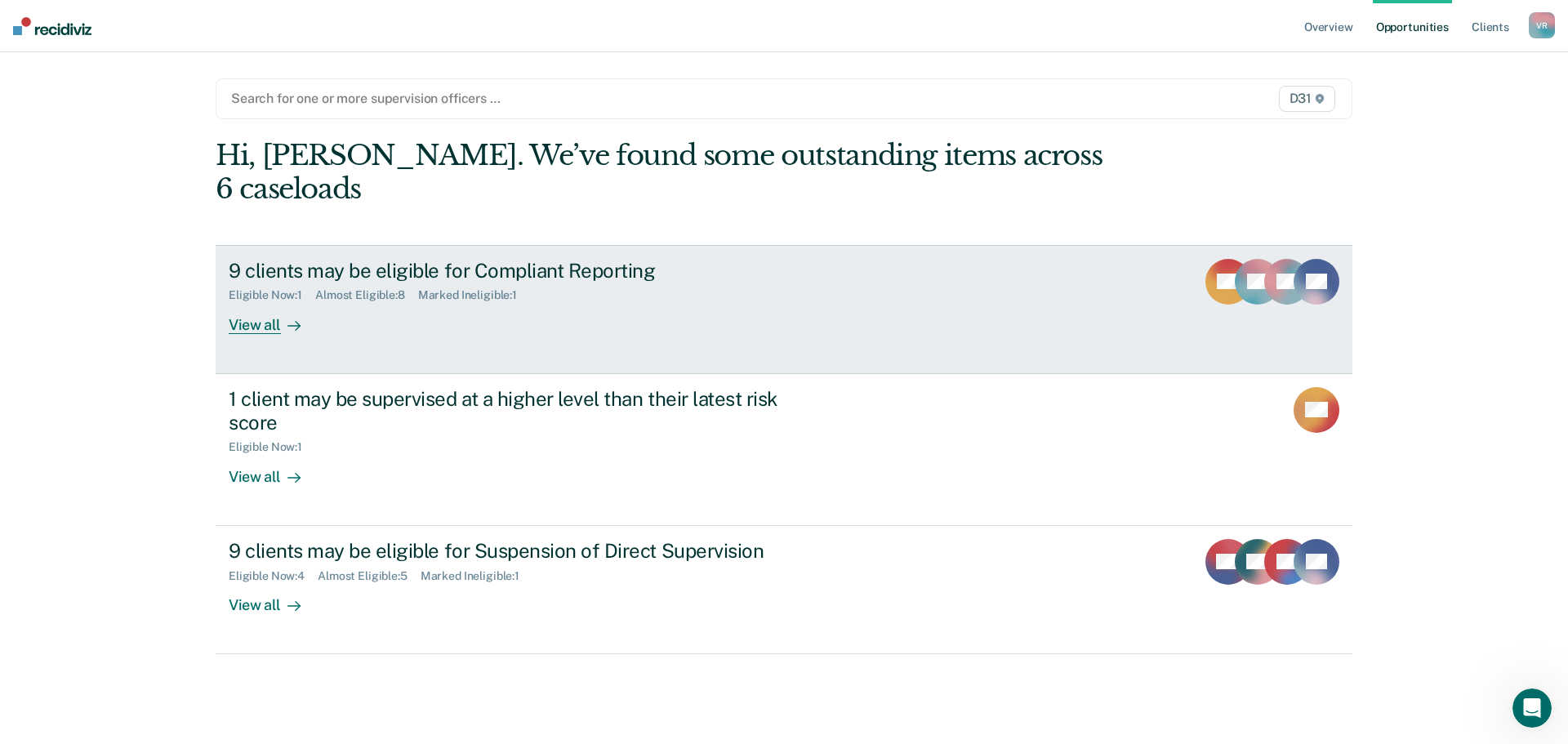 click on "View all" at bounding box center [274, 318] 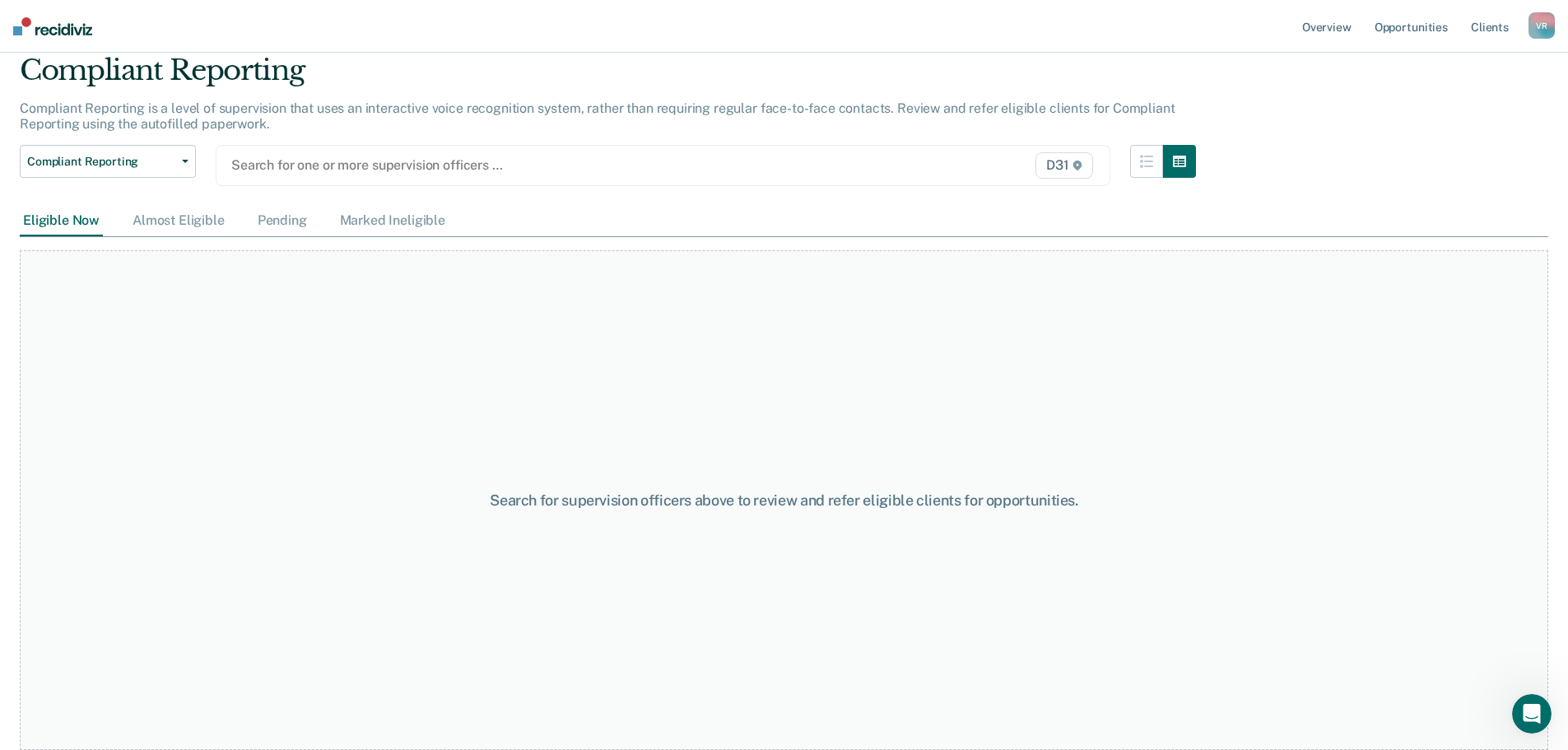 scroll, scrollTop: 0, scrollLeft: 0, axis: both 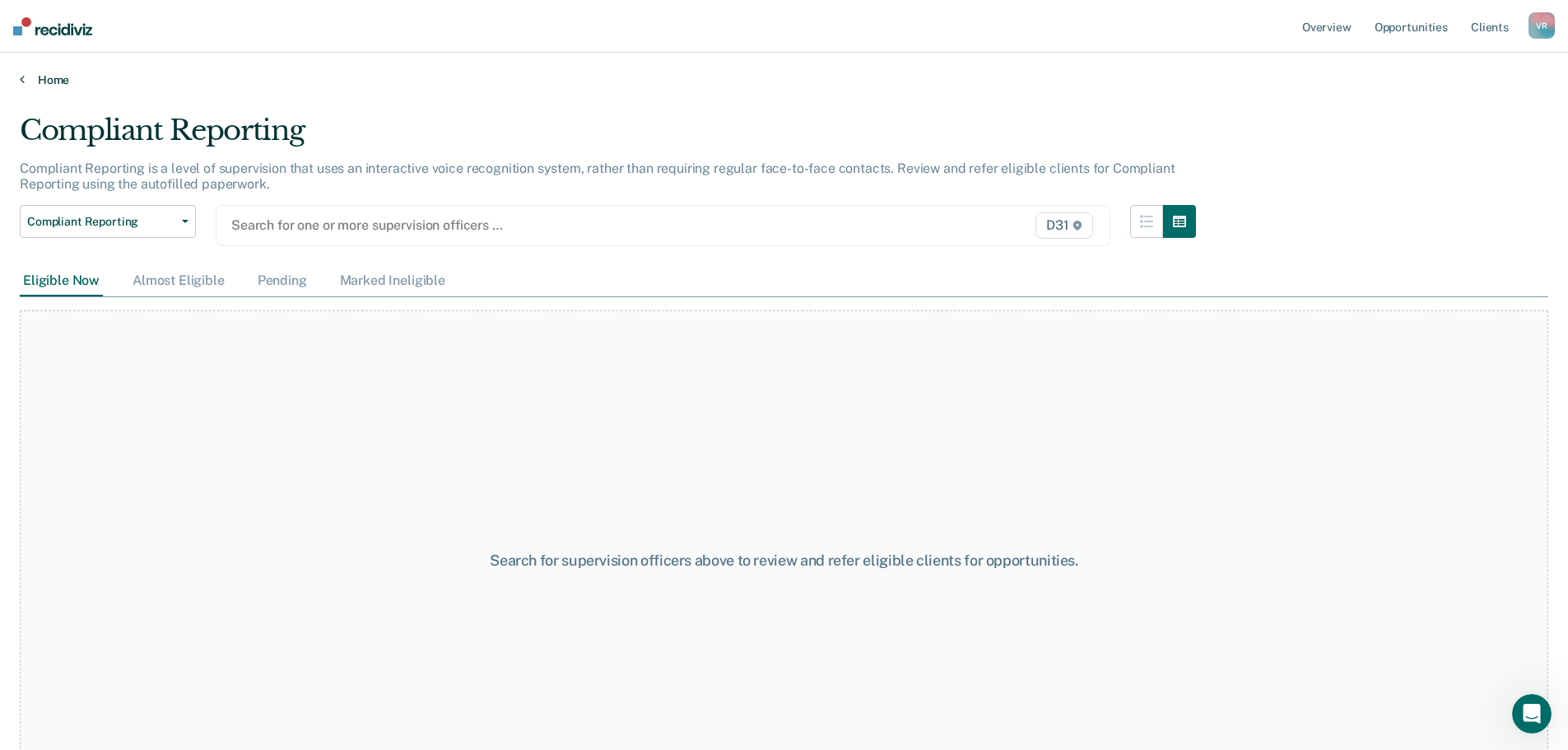 click on "Home" at bounding box center (784, 80) 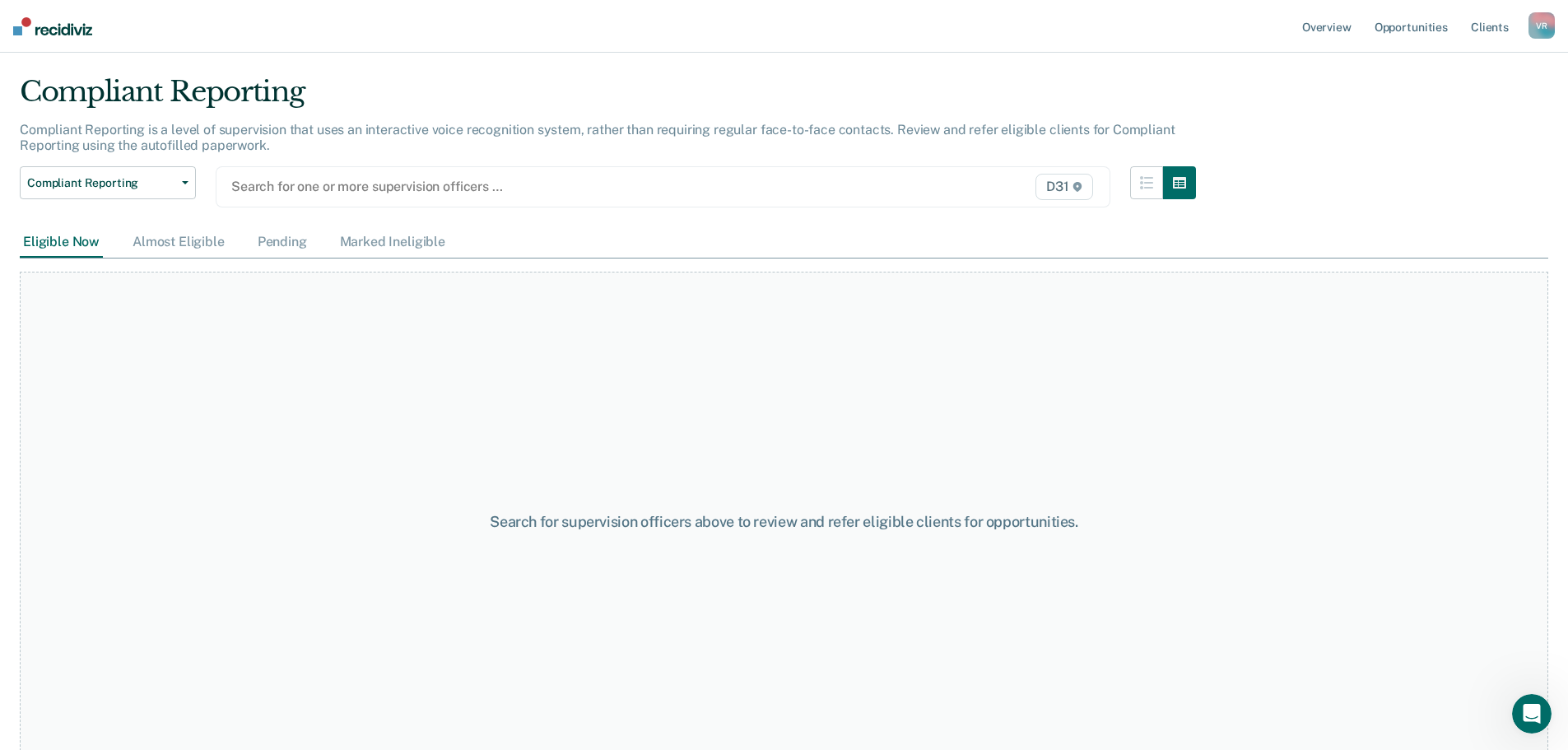 scroll, scrollTop: 60, scrollLeft: 0, axis: vertical 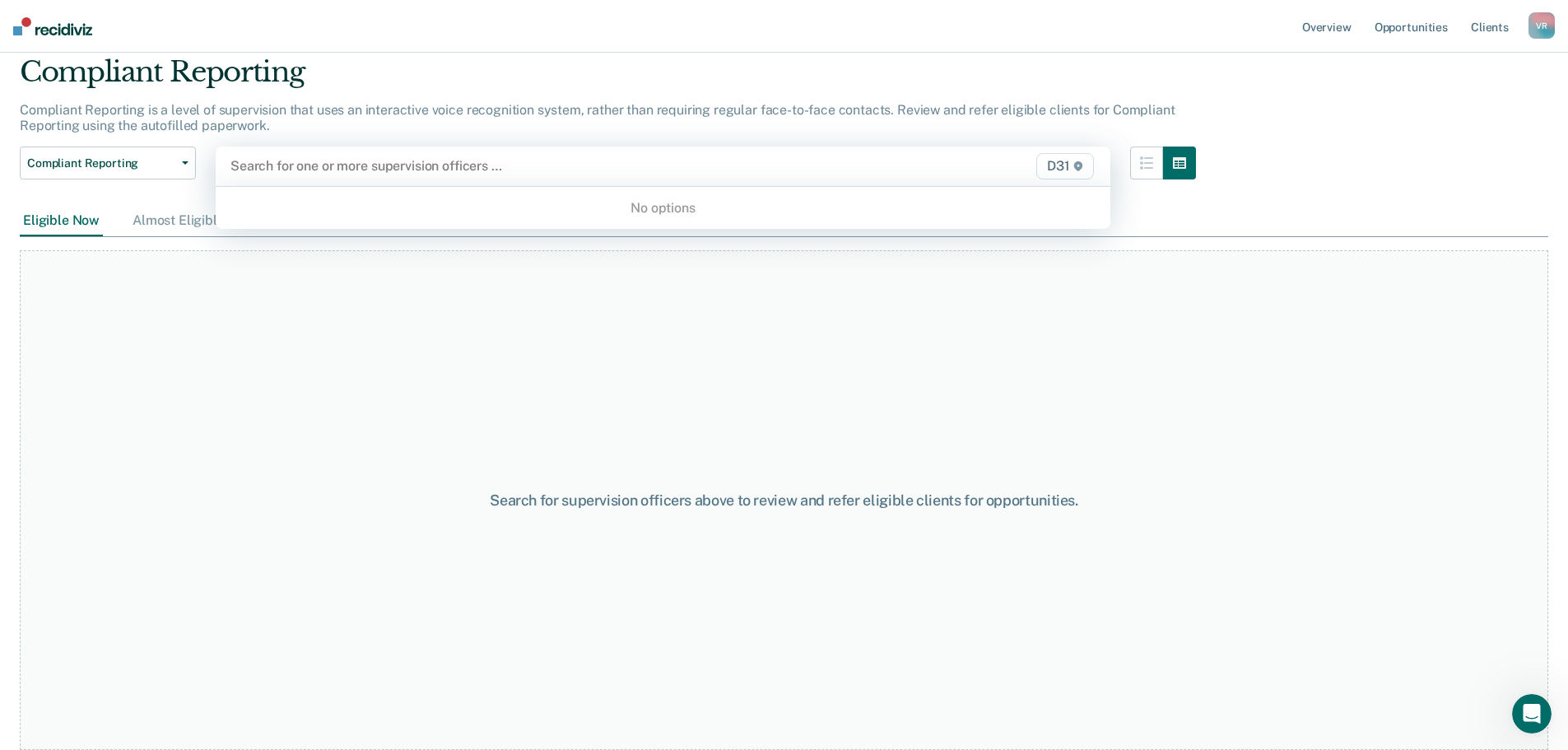 click on "D31" at bounding box center [1064, 166] 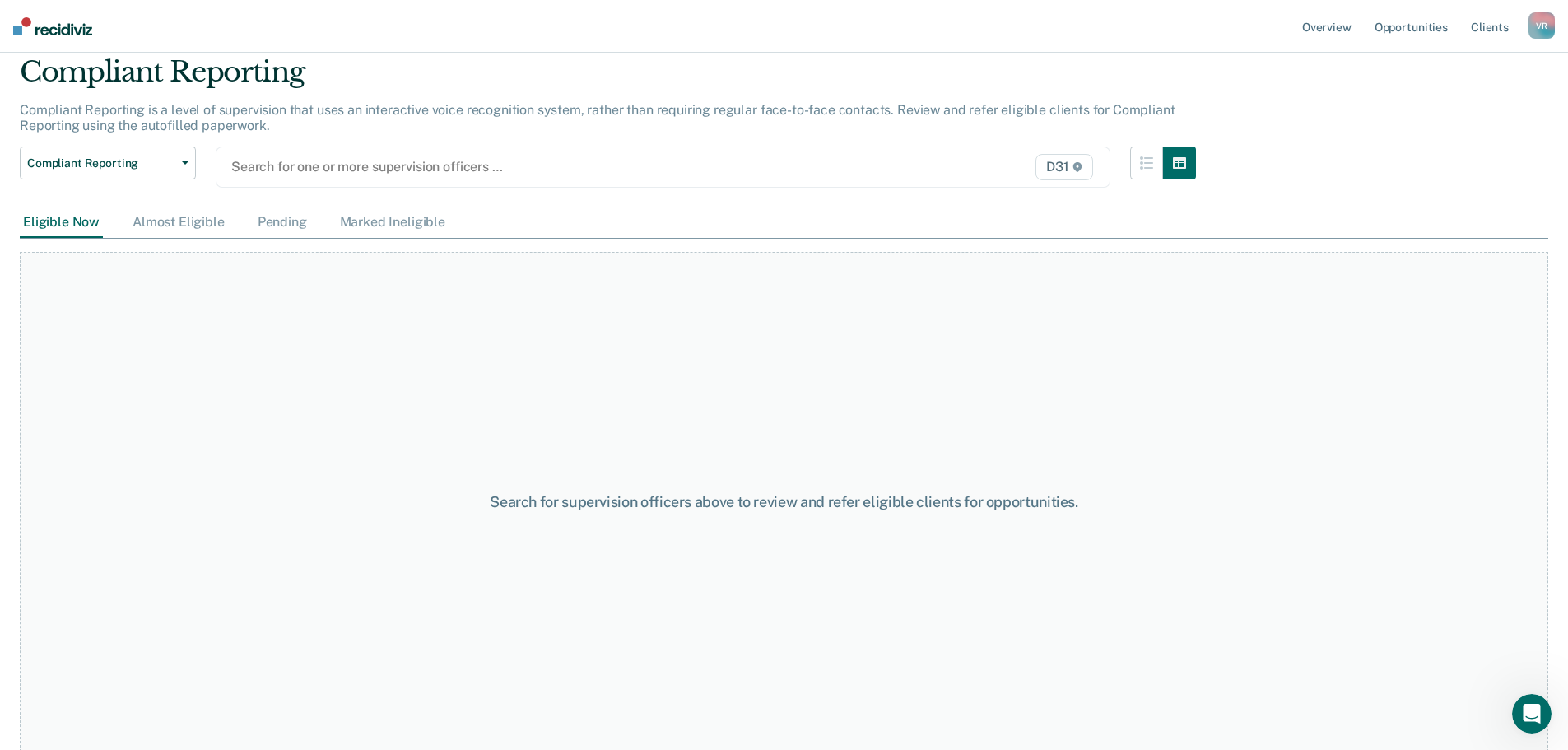 click on "Search for supervision officers above to review and refer eligible clients for opportunities." at bounding box center [784, 501] 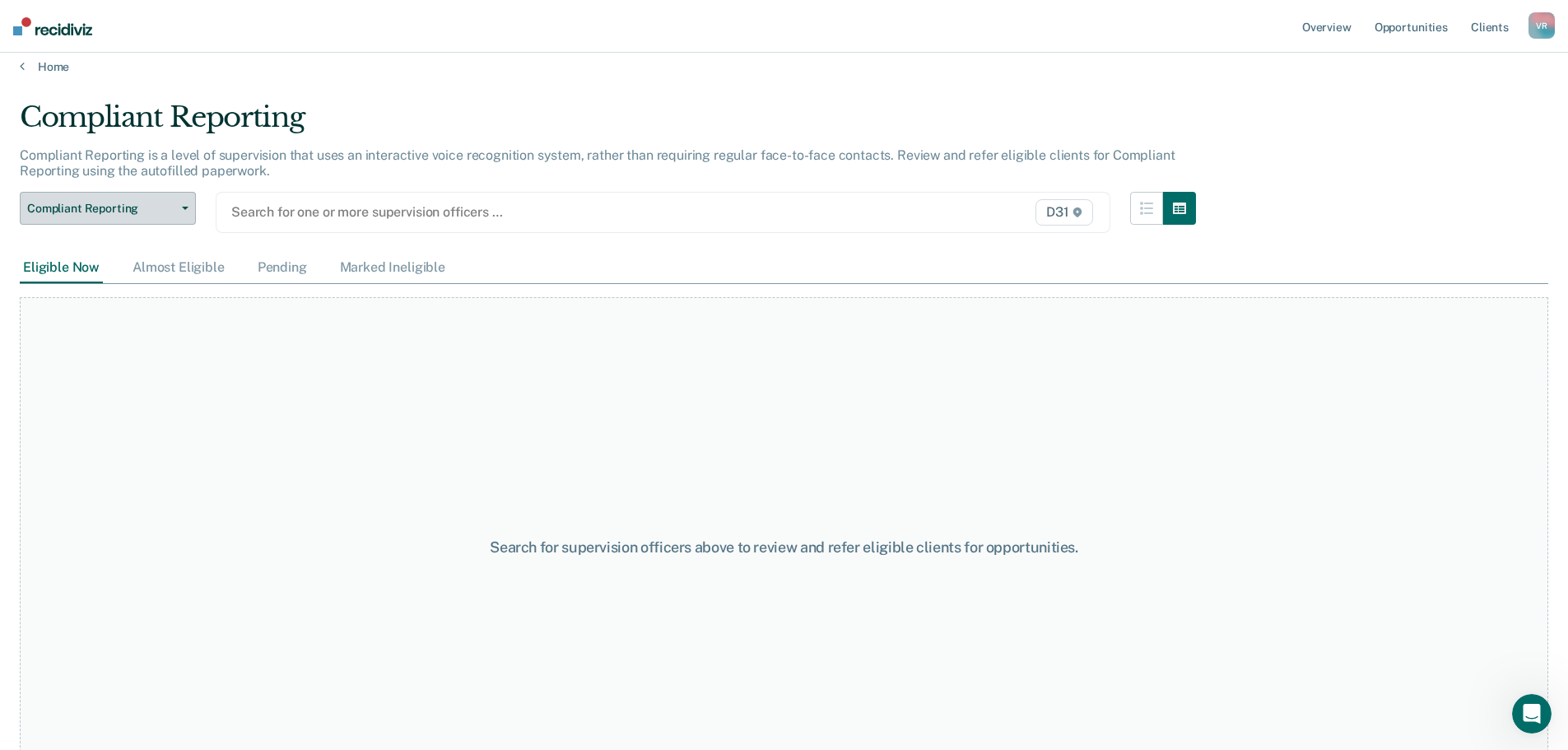 scroll, scrollTop: 0, scrollLeft: 0, axis: both 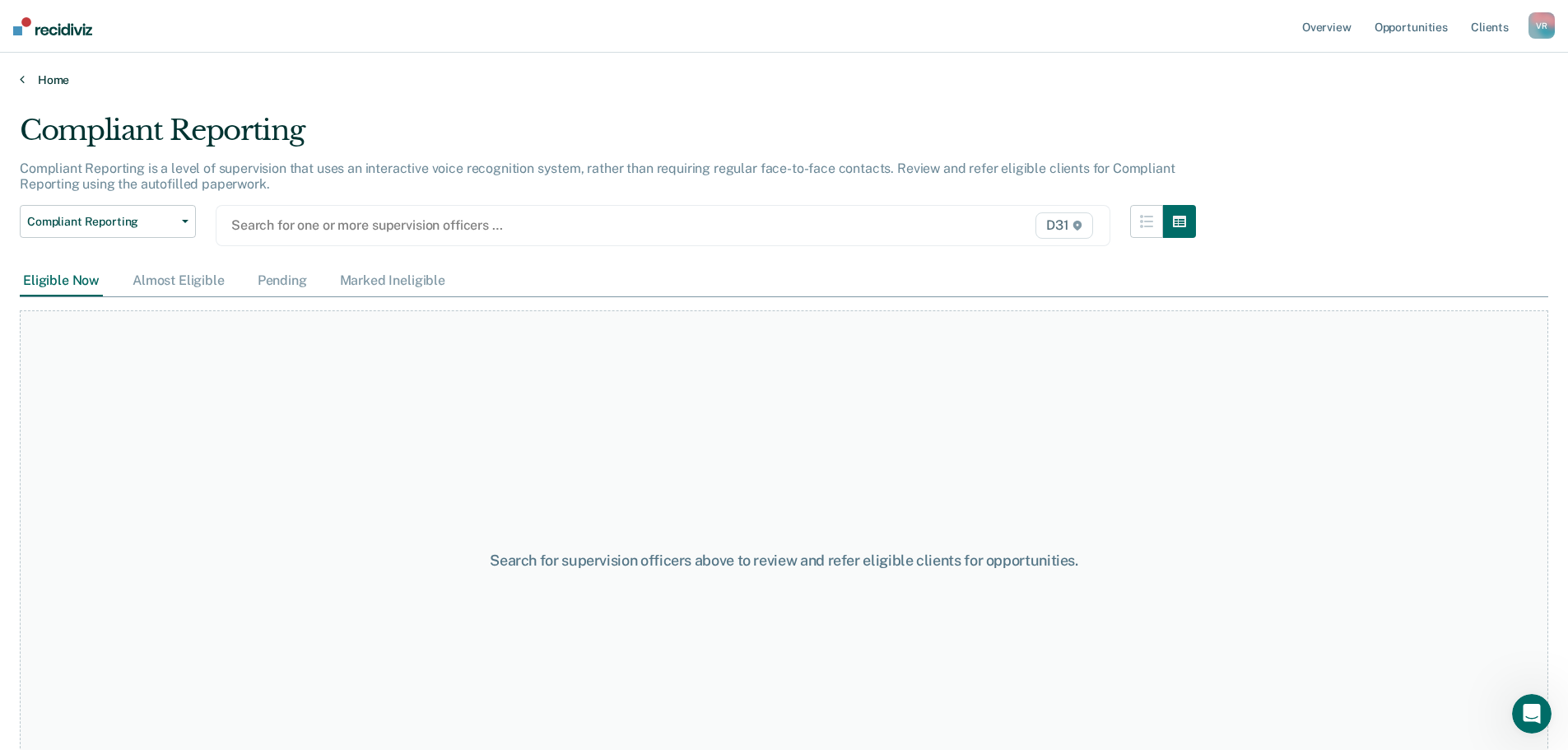 click on "Home" at bounding box center [784, 80] 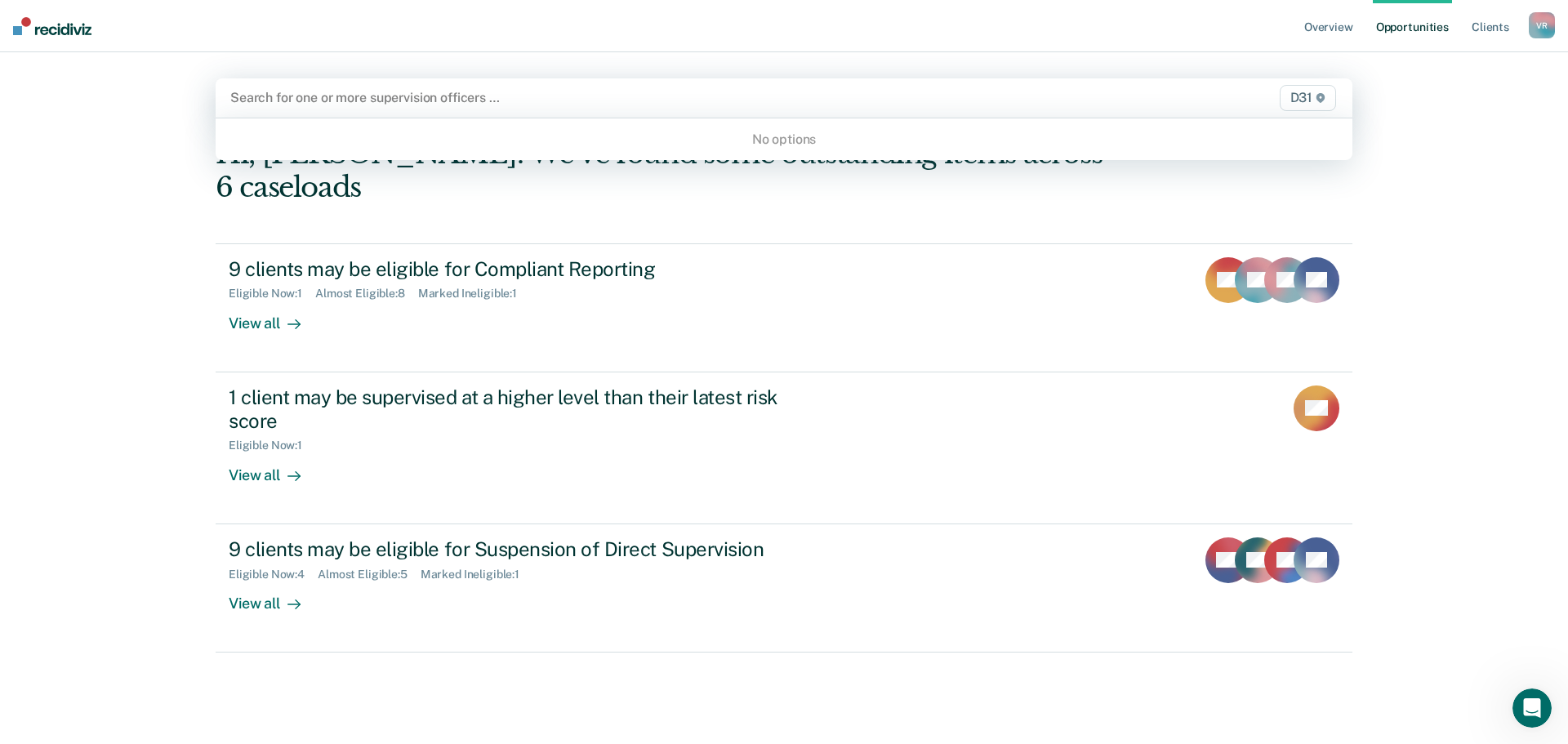 click at bounding box center (617, 97) 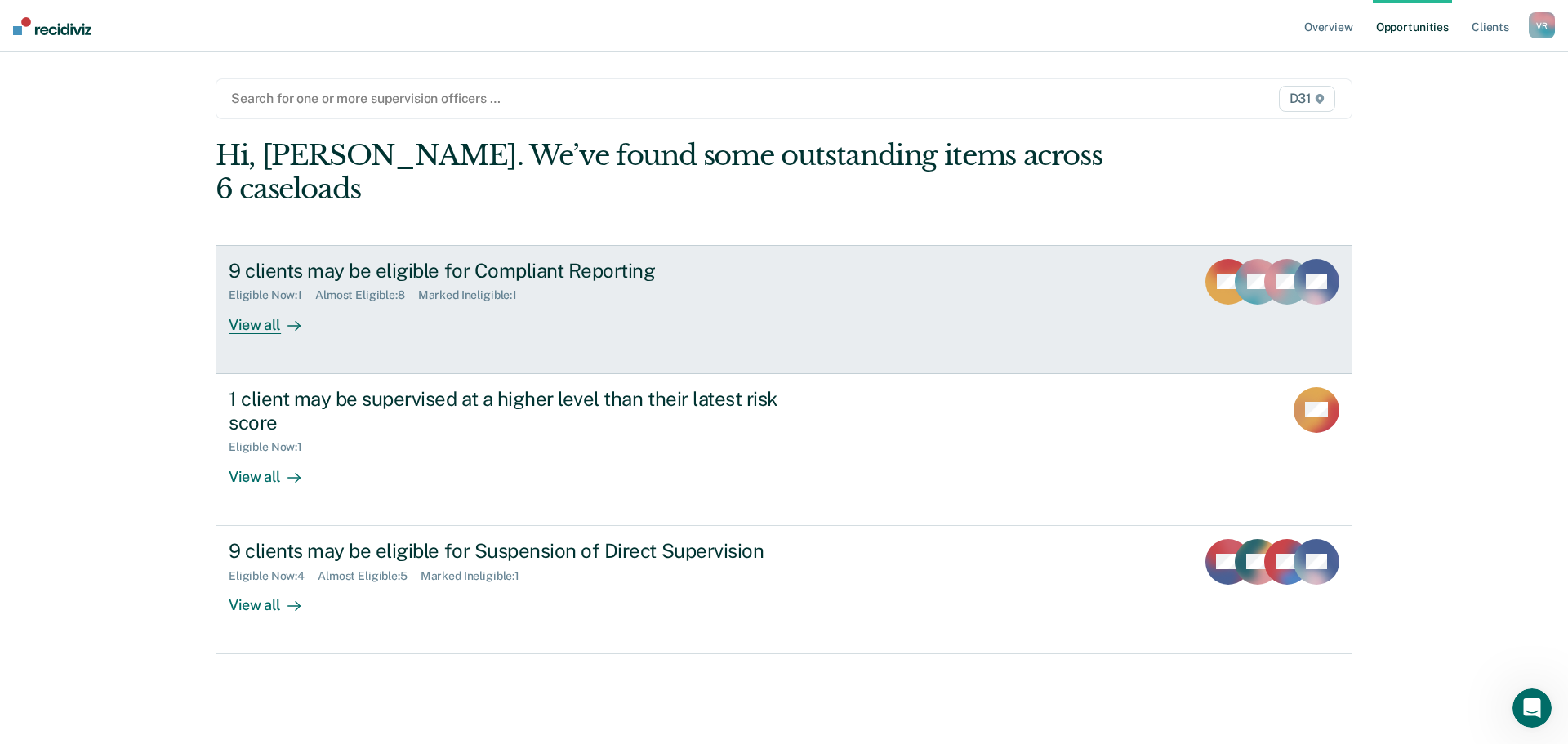 click on "9 clients may be eligible for Compliant Reporting" at bounding box center (515, 270) 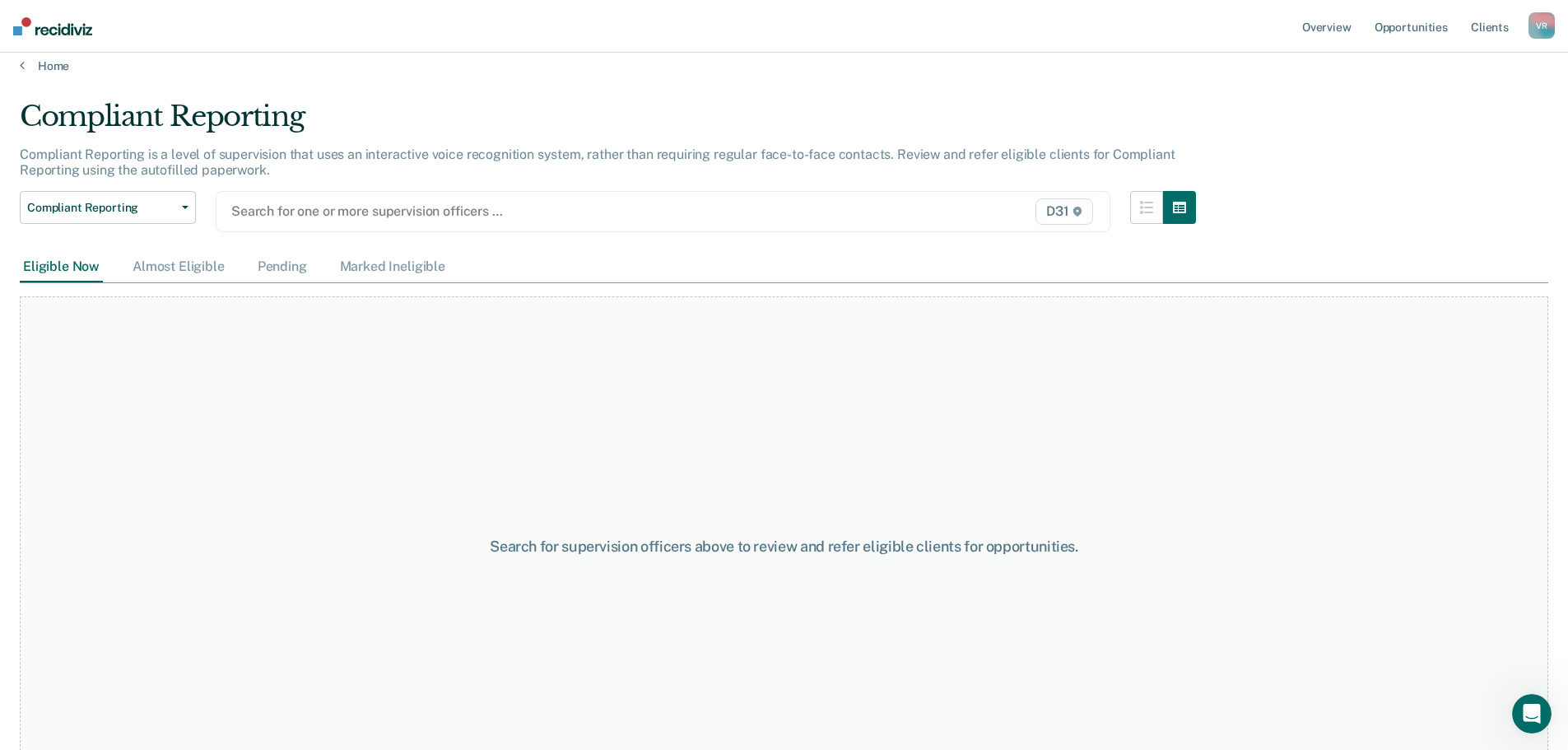 scroll, scrollTop: 0, scrollLeft: 0, axis: both 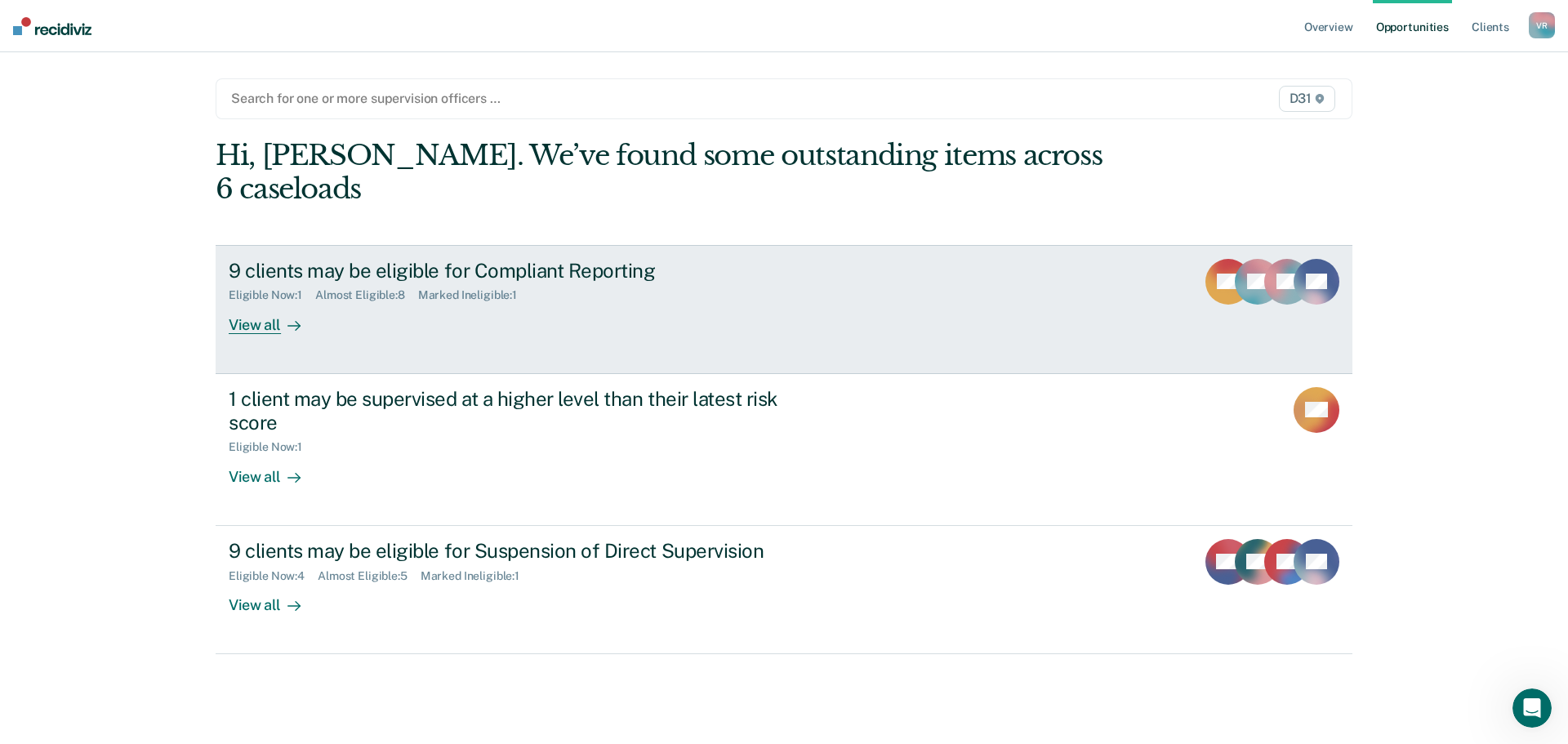 click on "View all" at bounding box center [274, 318] 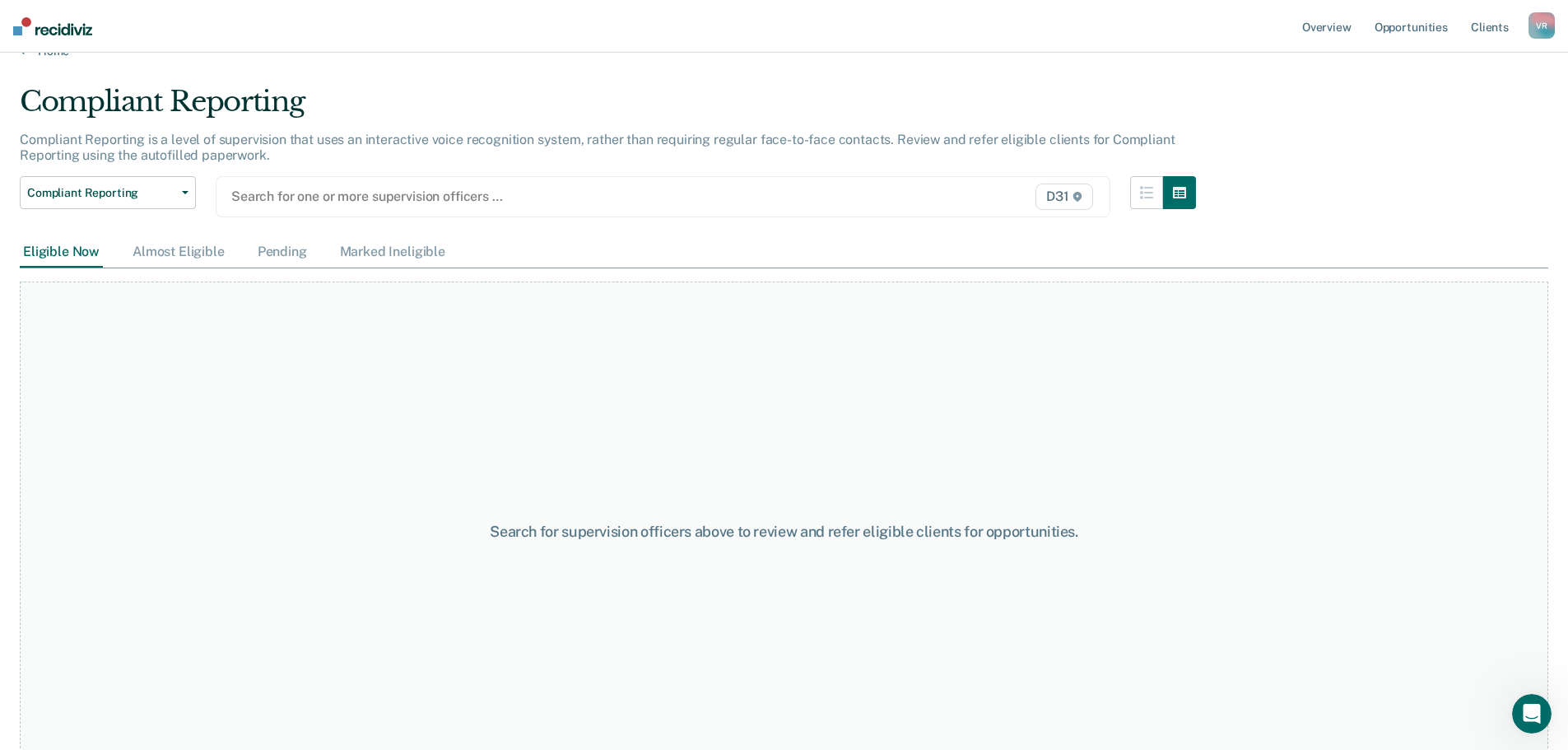 scroll, scrollTop: 0, scrollLeft: 0, axis: both 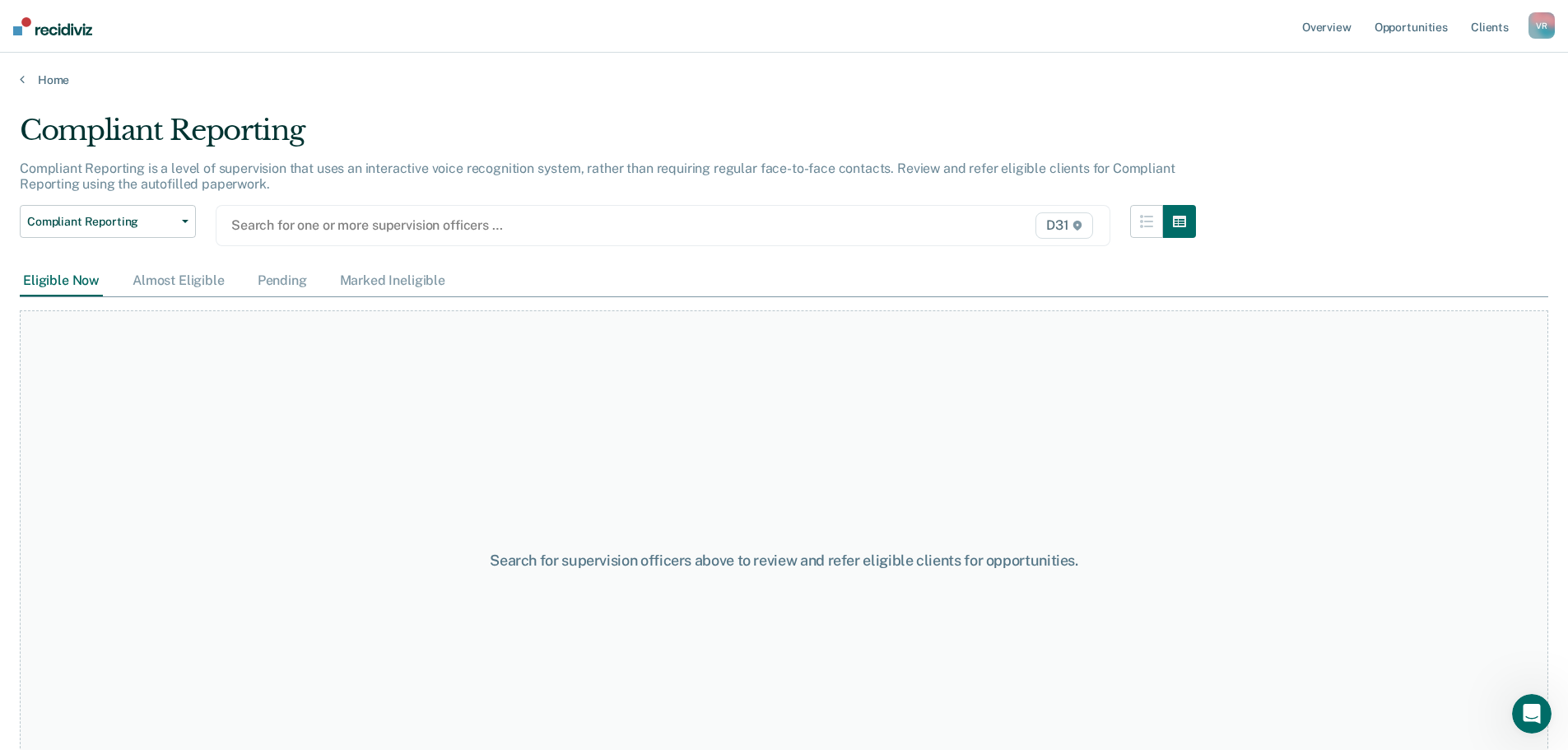click at bounding box center [533, 225] 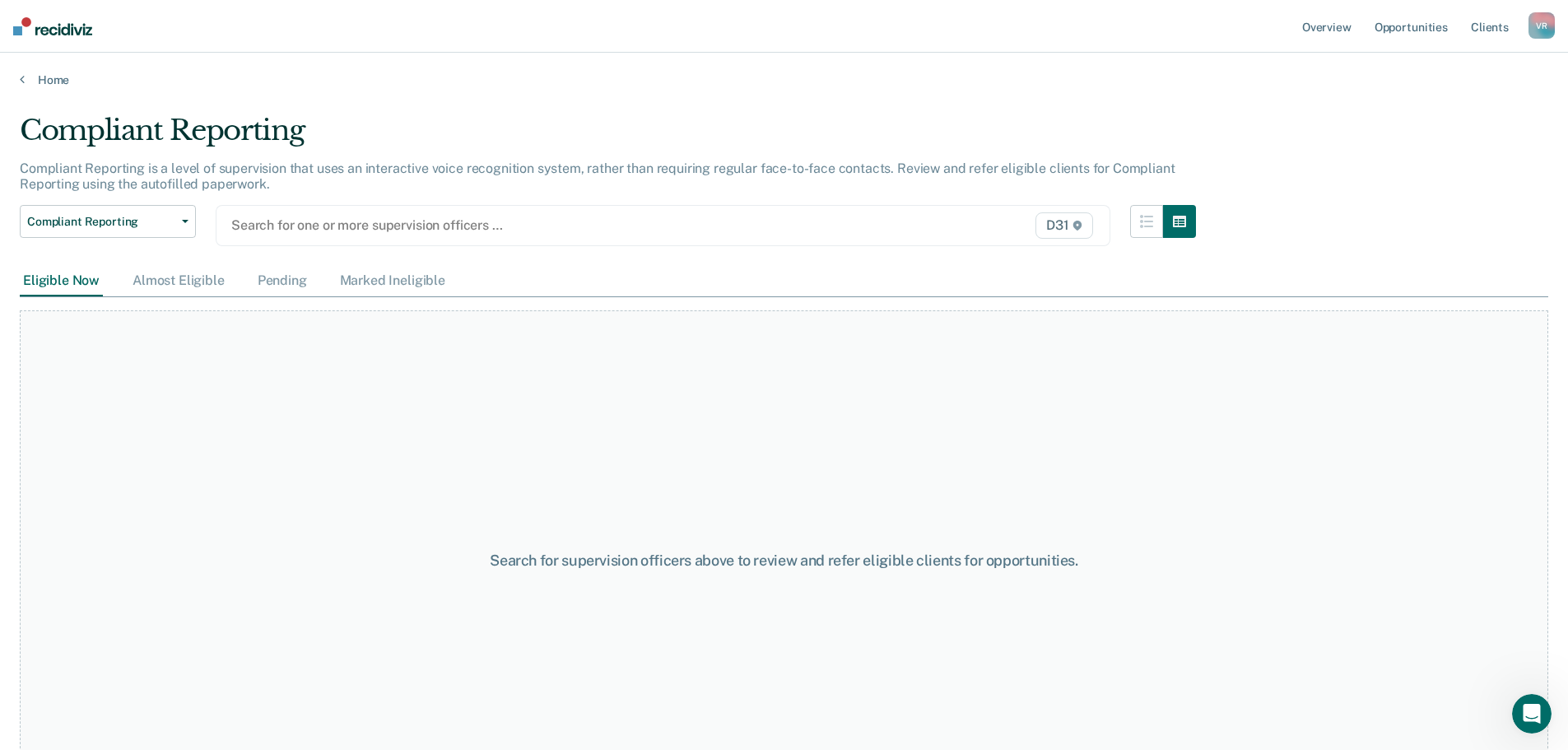 click at bounding box center [533, 225] 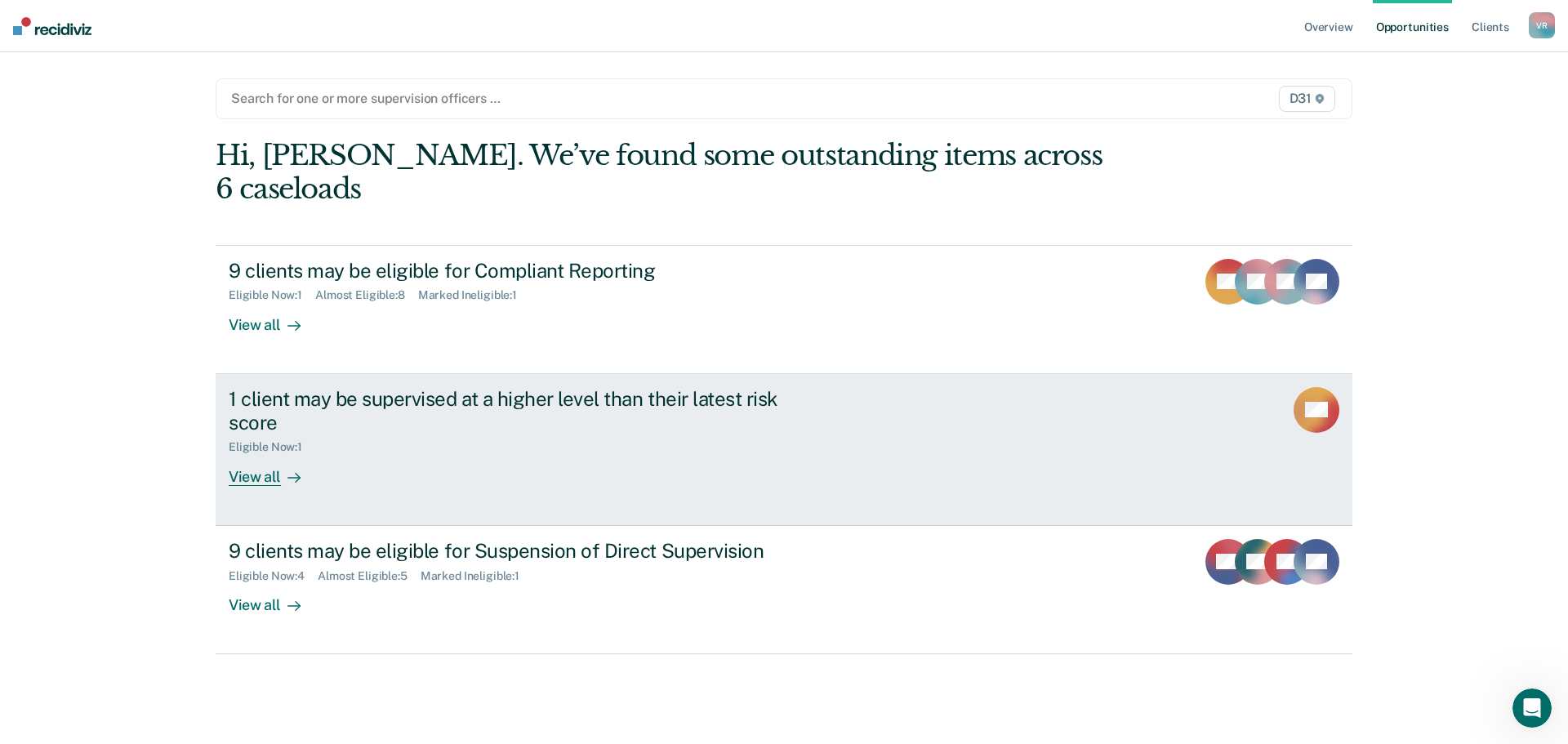 click at bounding box center [291, 476] 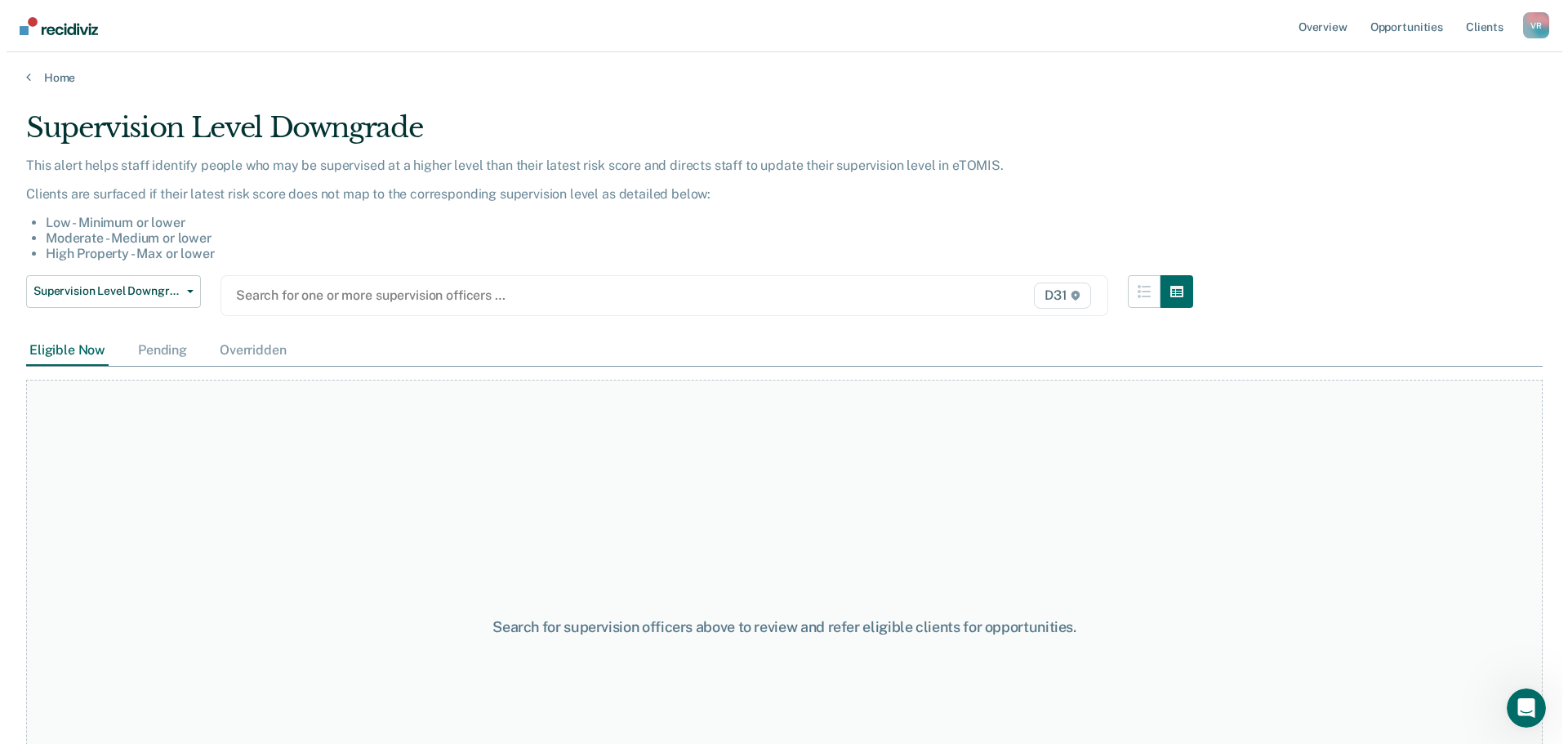 scroll, scrollTop: 0, scrollLeft: 0, axis: both 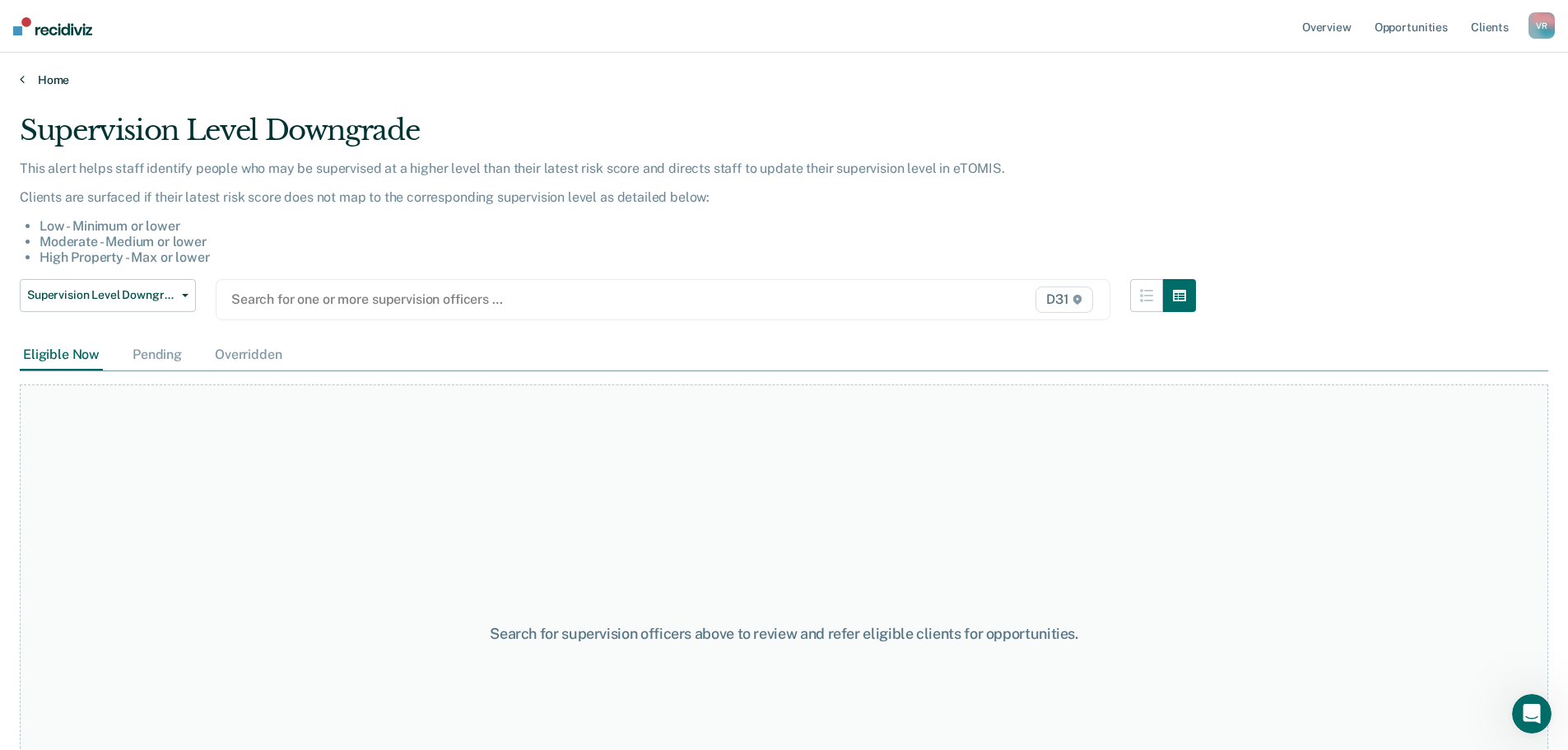 click on "Home" at bounding box center (784, 80) 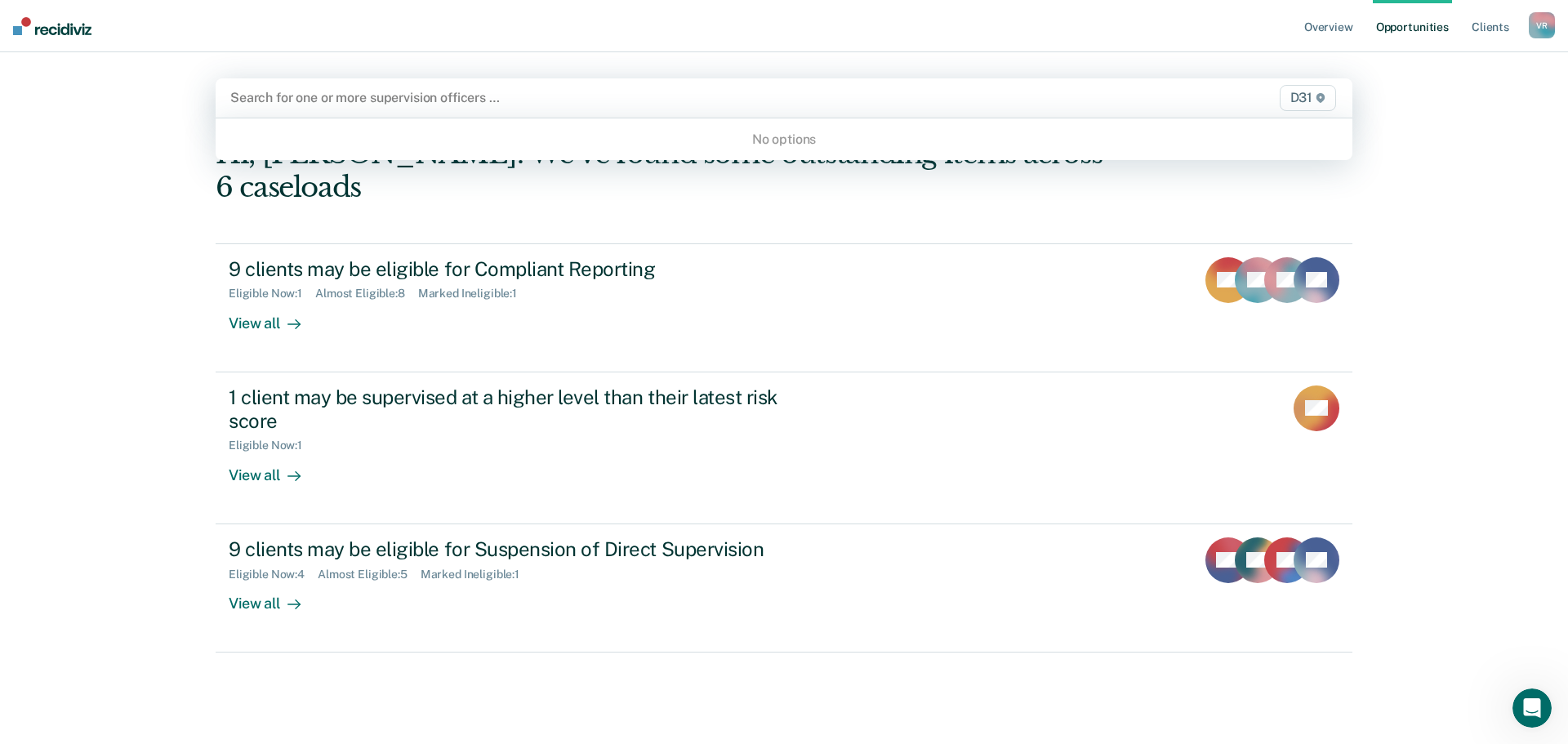 click at bounding box center (617, 97) 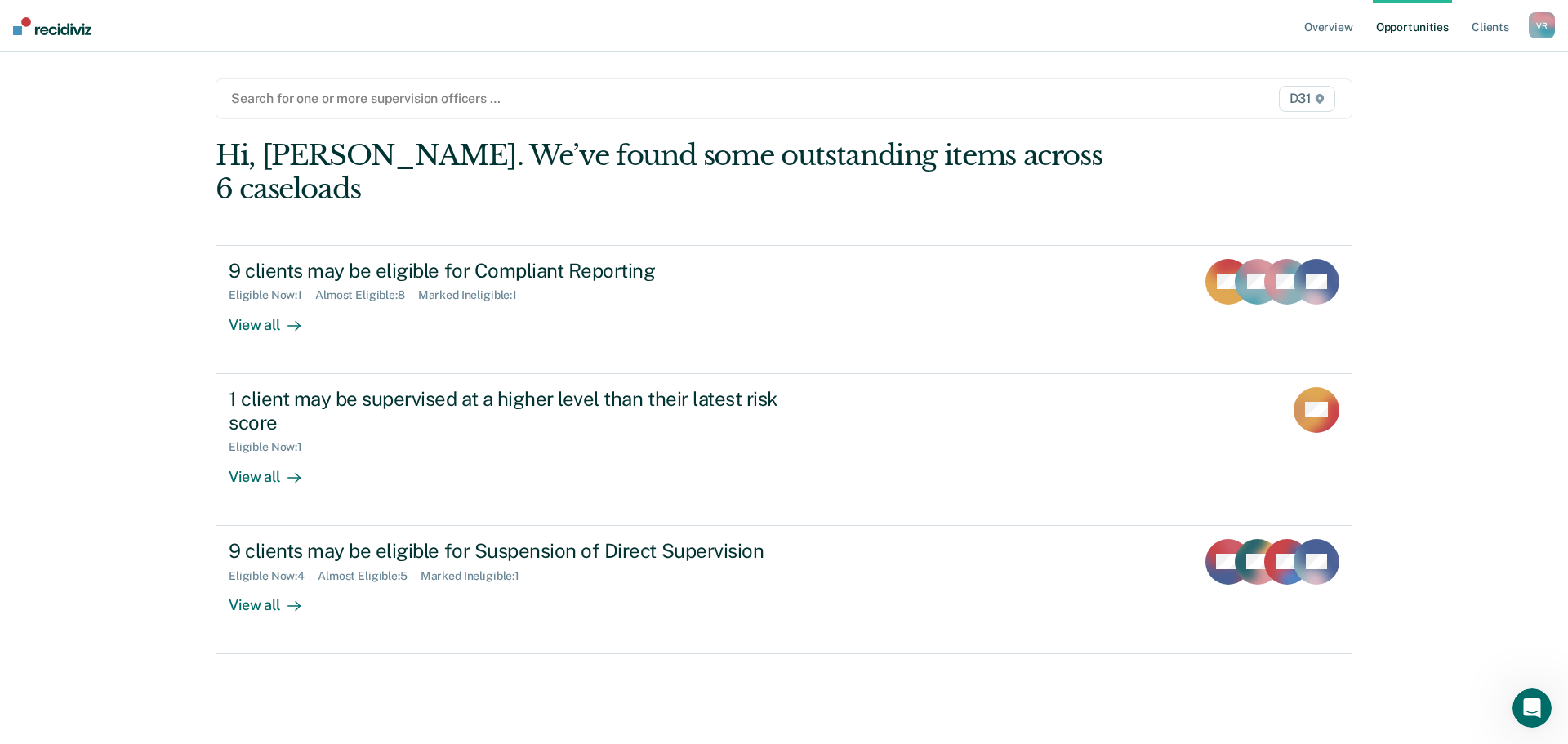 click at bounding box center [617, 98] 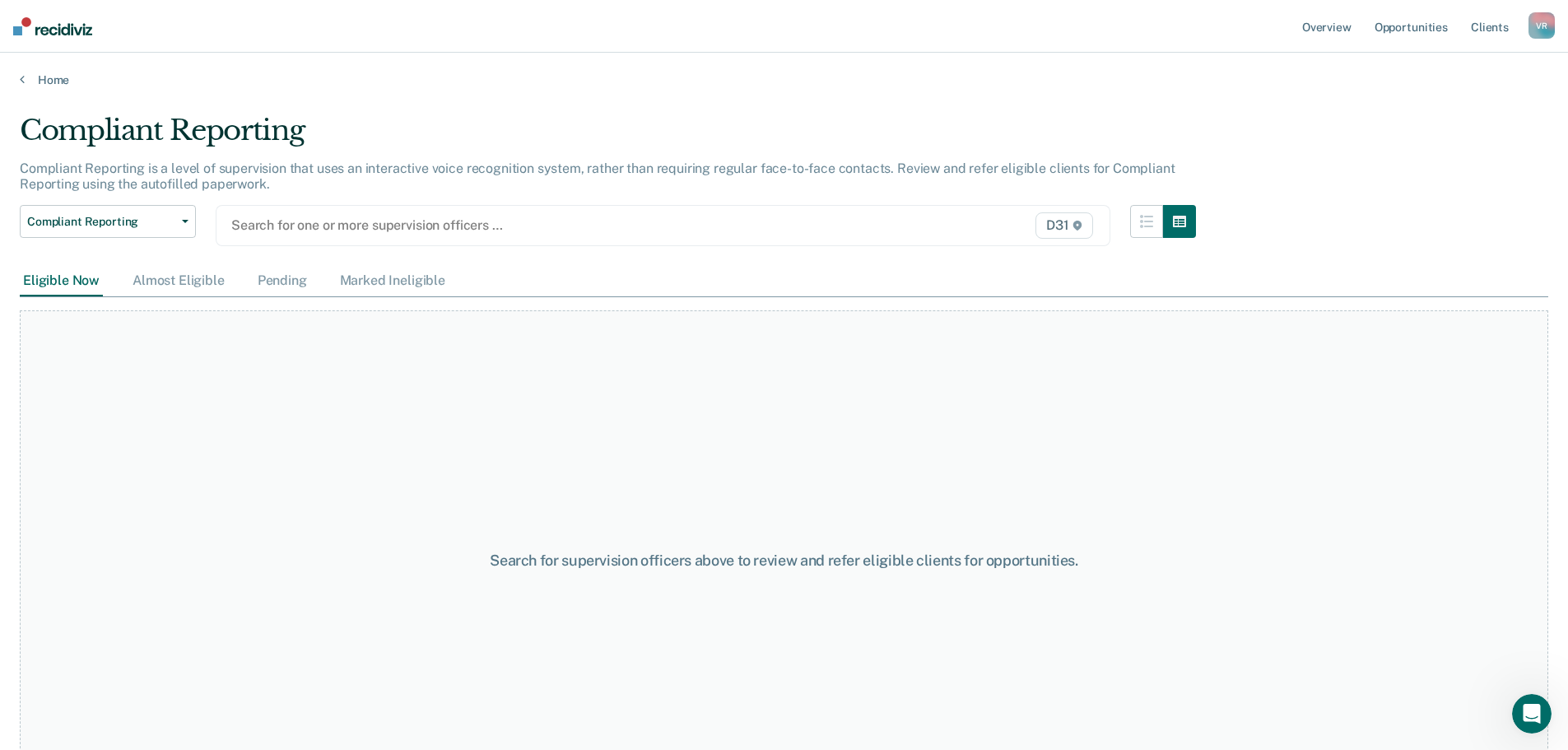 click on "Search for supervision officers above to review and refer eligible clients for opportunities." at bounding box center (784, 561) 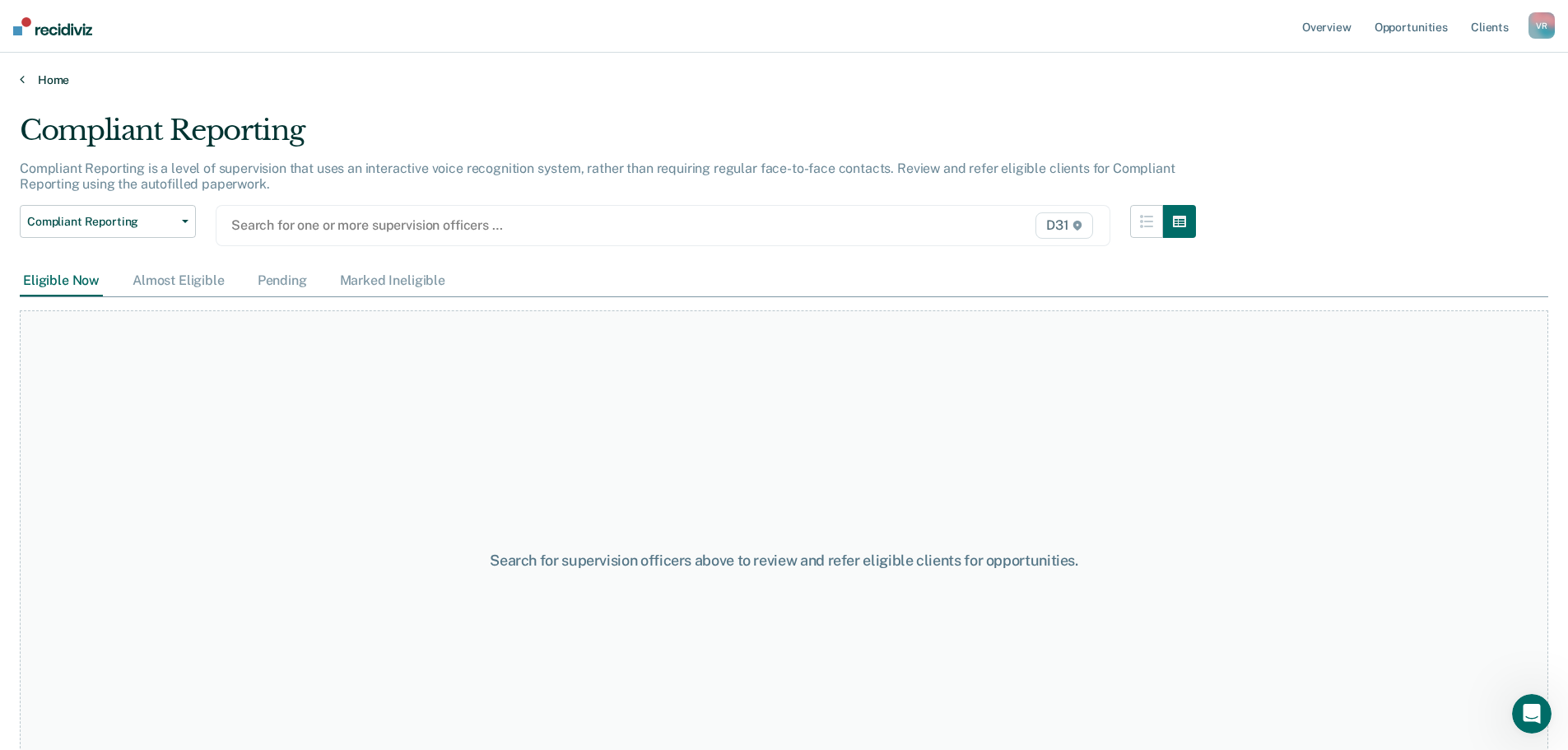 click at bounding box center (22, 79) 